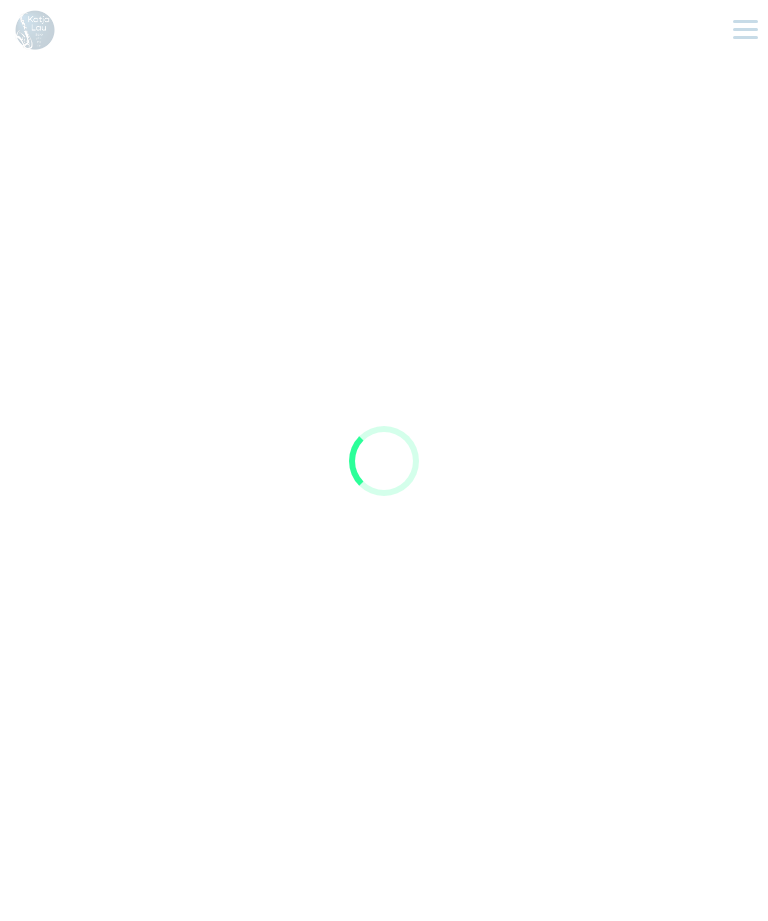 scroll, scrollTop: 0, scrollLeft: 0, axis: both 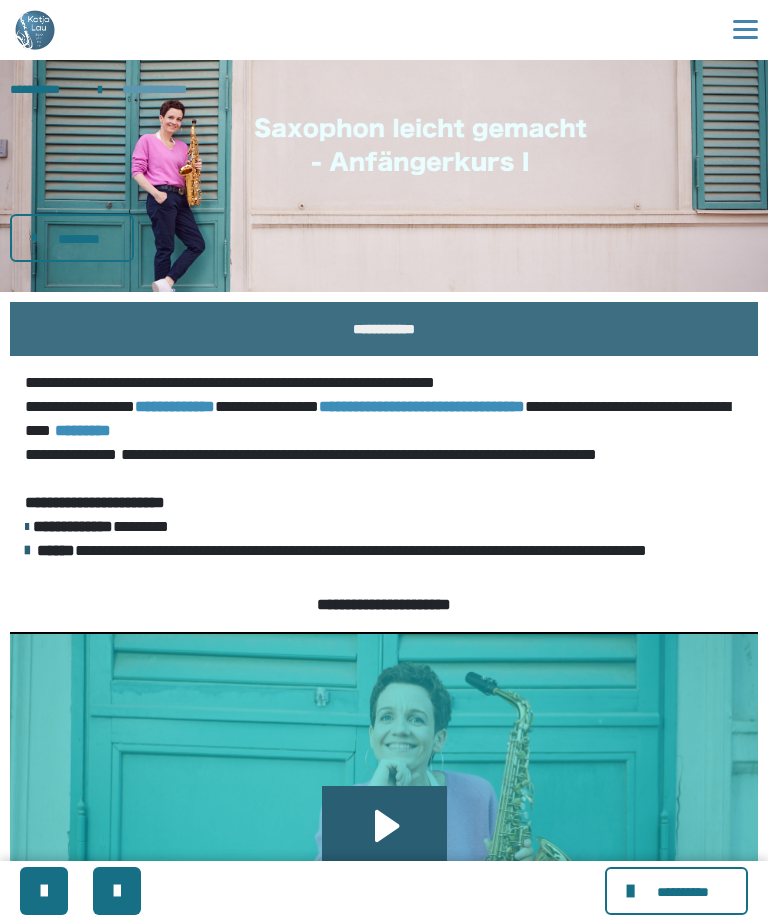 click at bounding box center (633, 891) 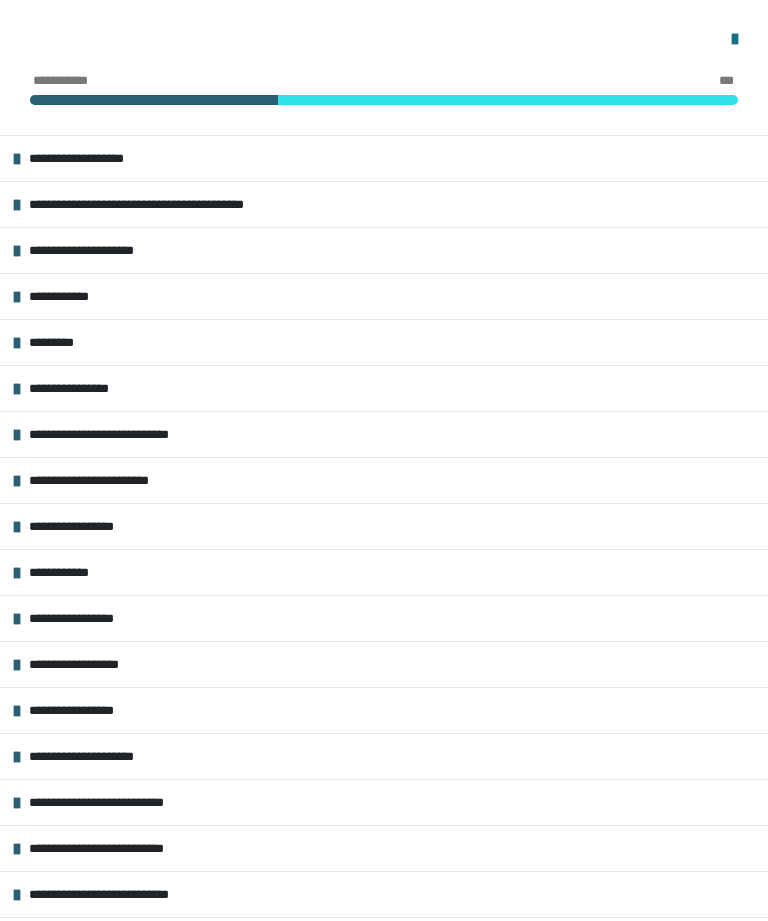 scroll, scrollTop: 2177, scrollLeft: 0, axis: vertical 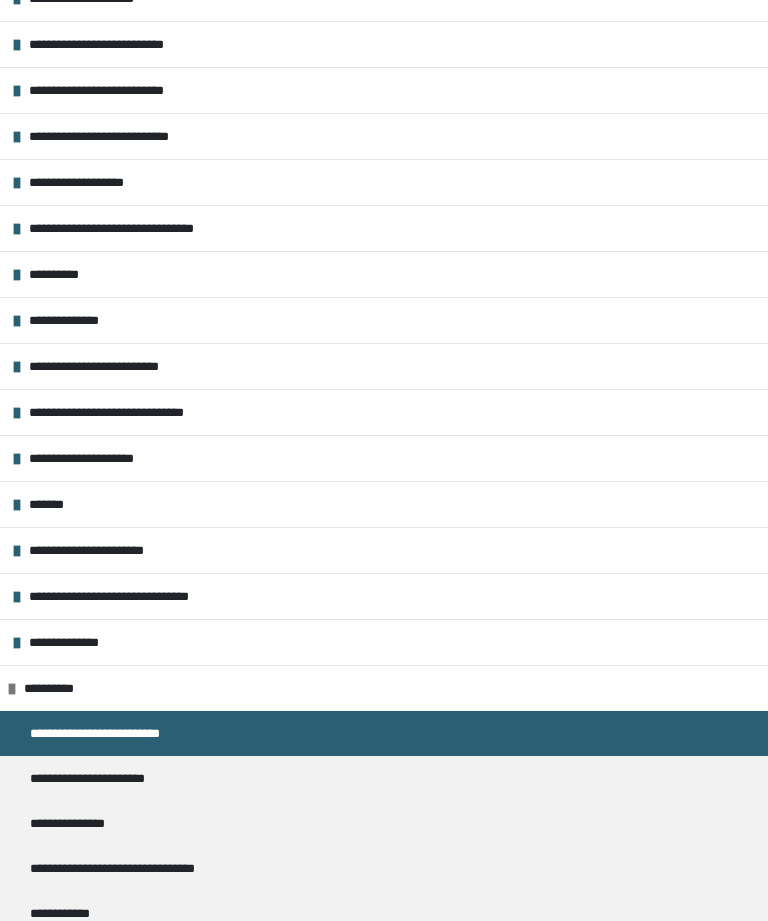 click on "**********" at bounding box center (384, 642) 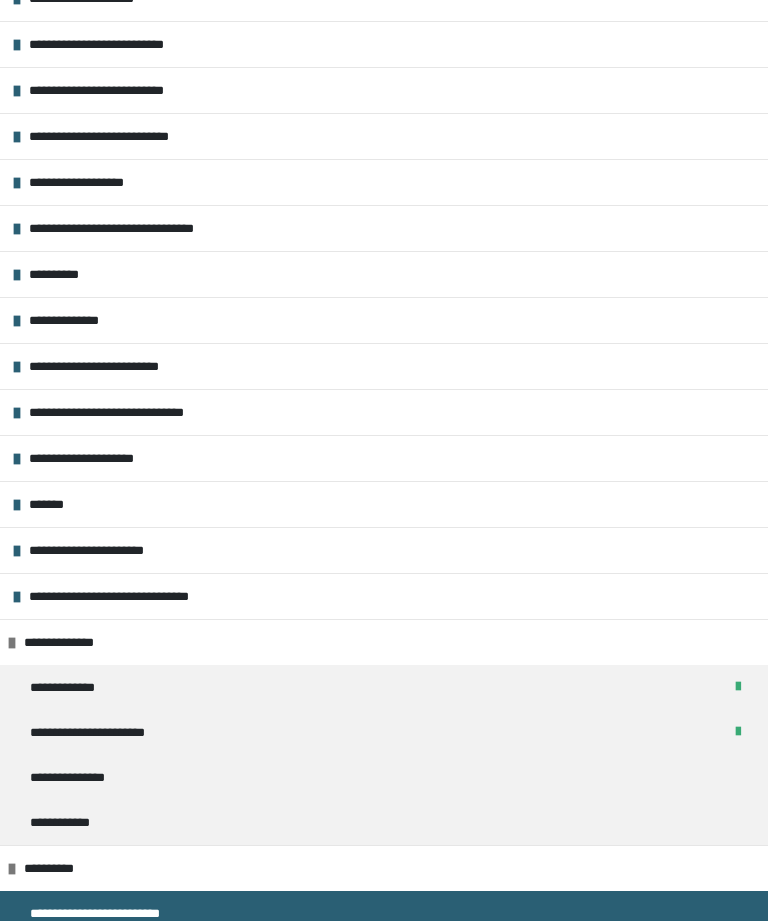 click on "**********" at bounding box center [100, 732] 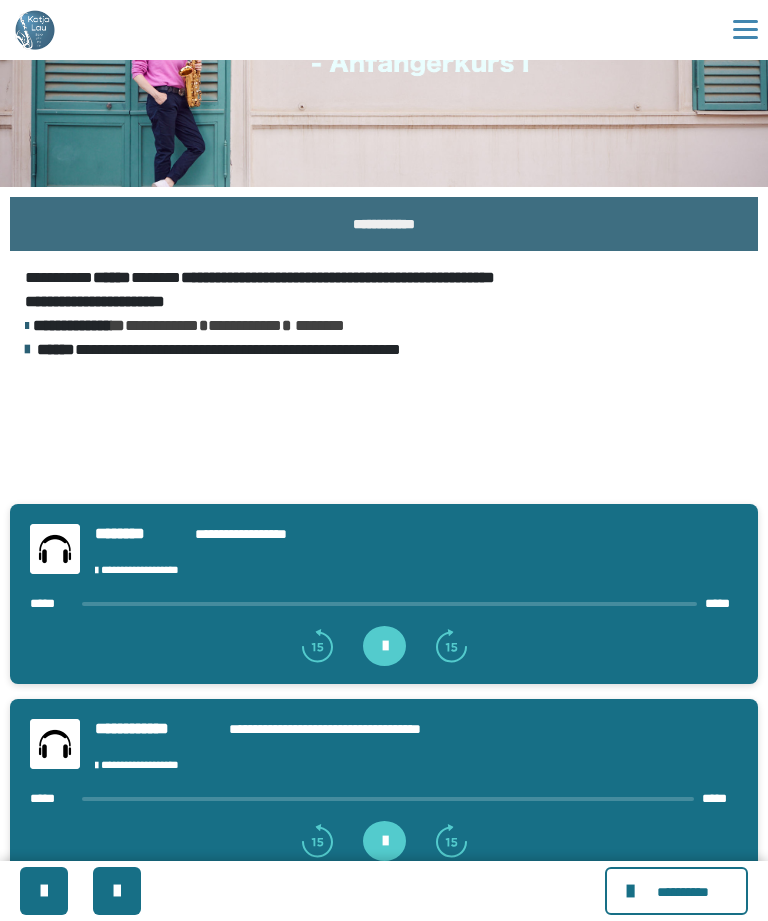 scroll, scrollTop: 122, scrollLeft: 0, axis: vertical 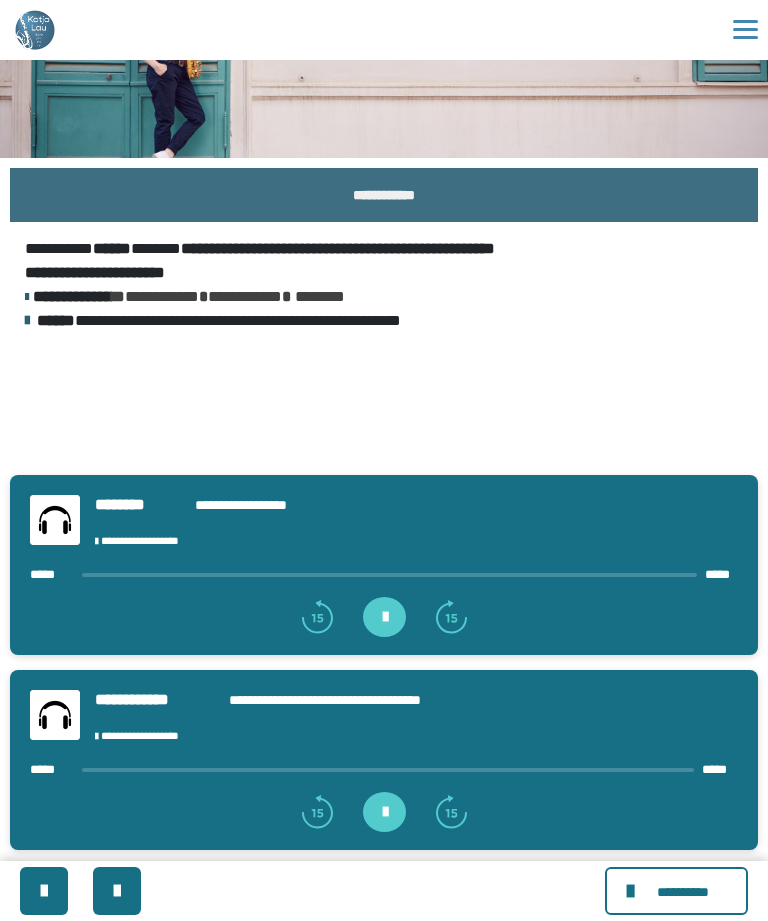 click at bounding box center (384, 812) 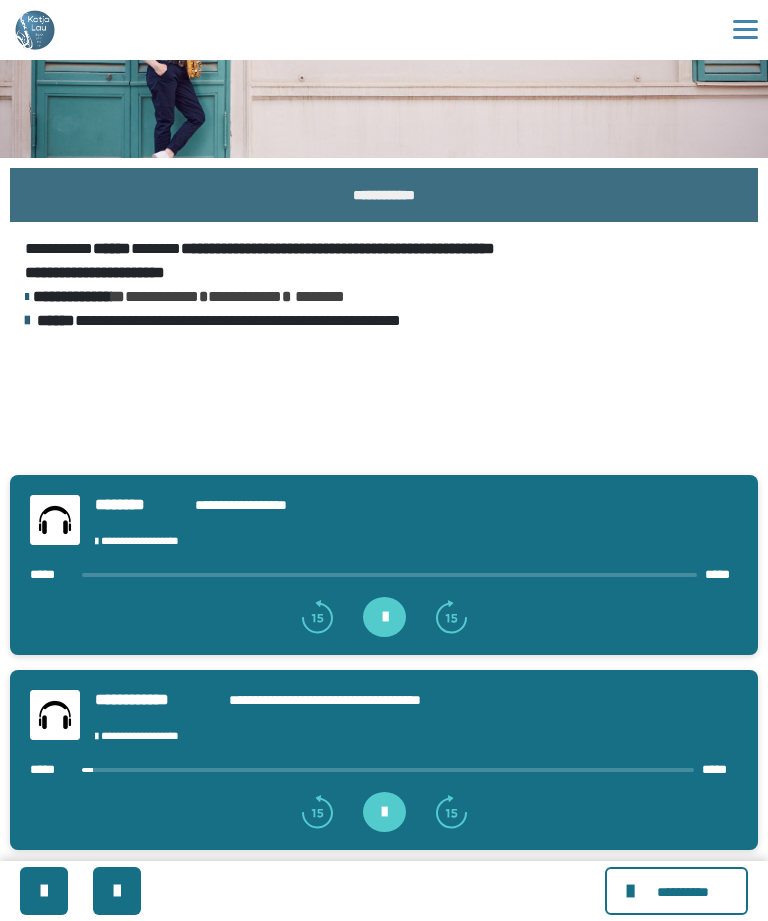 click at bounding box center (384, 812) 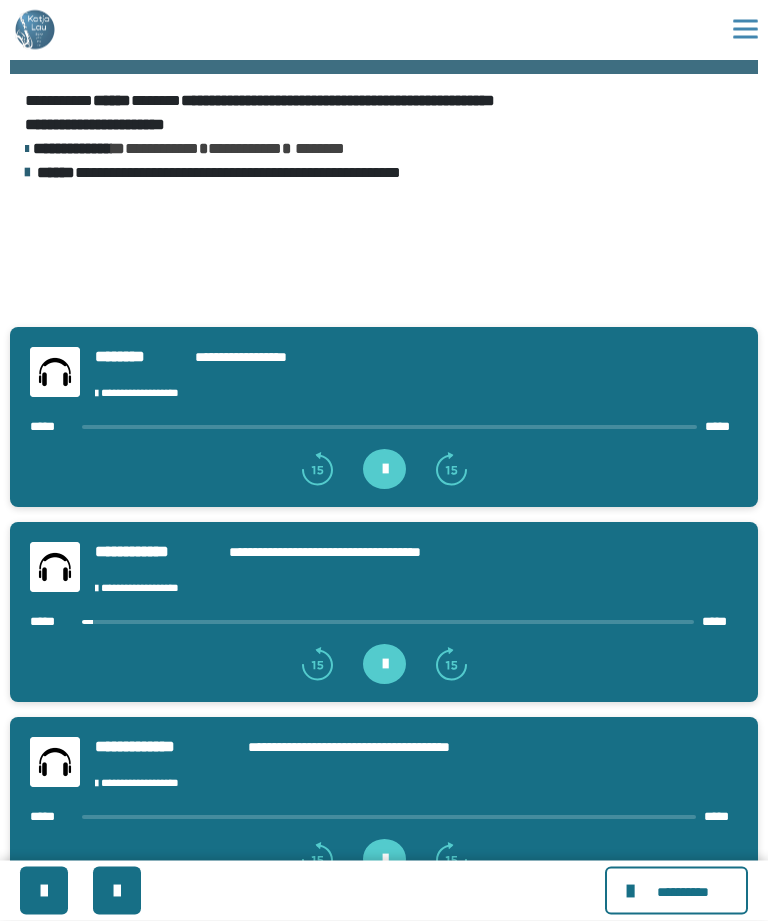 scroll, scrollTop: 305, scrollLeft: 0, axis: vertical 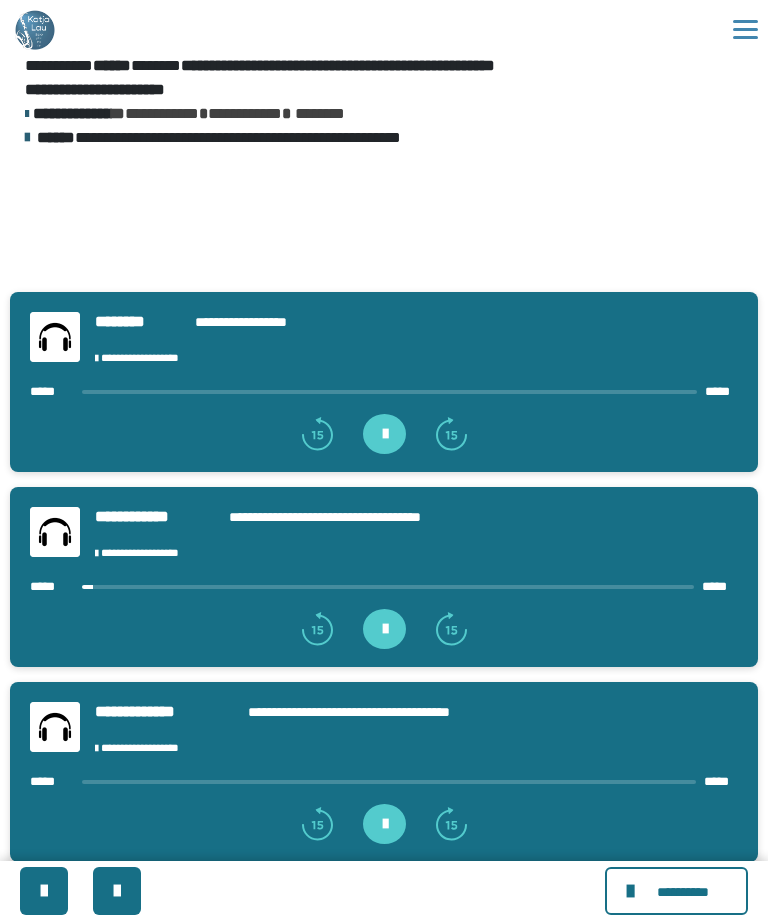 click at bounding box center [384, 629] 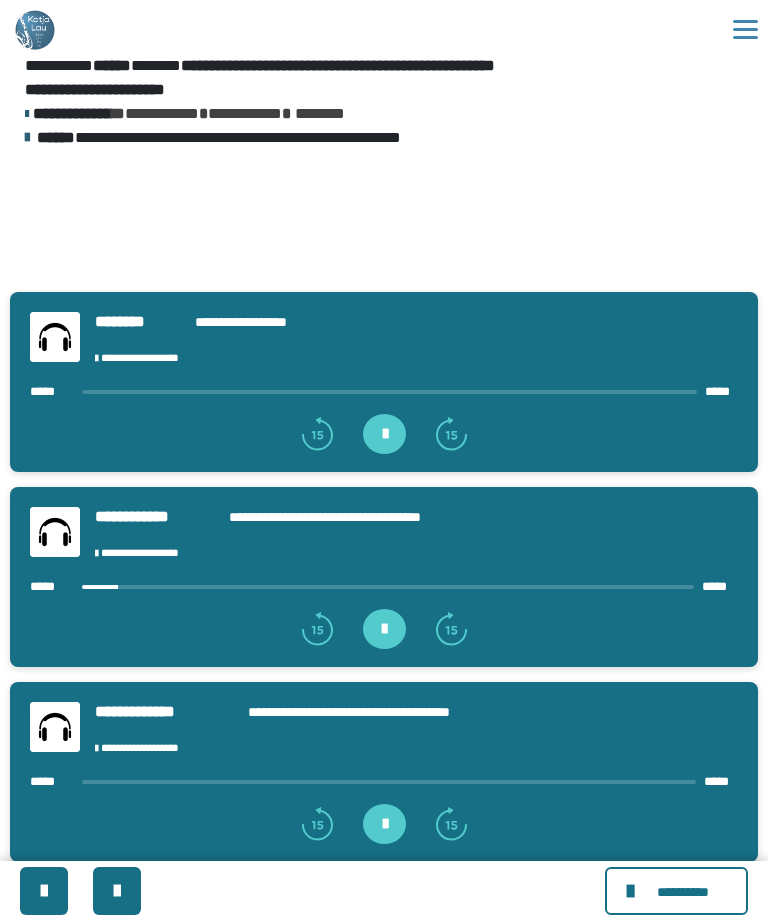 click at bounding box center [384, 629] 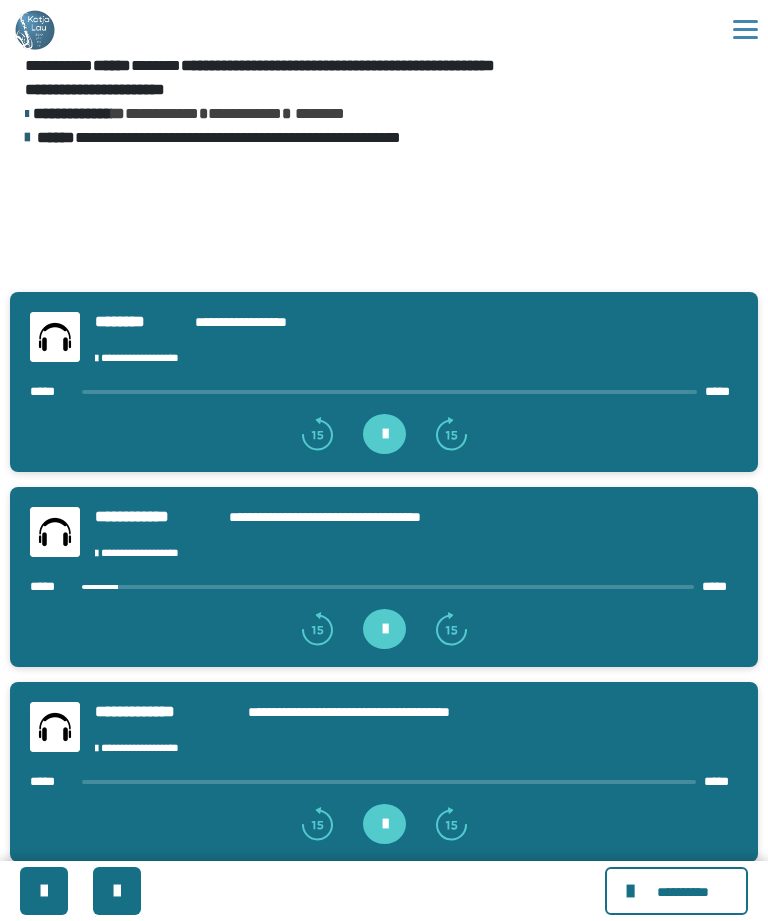 click at bounding box center (388, 587) 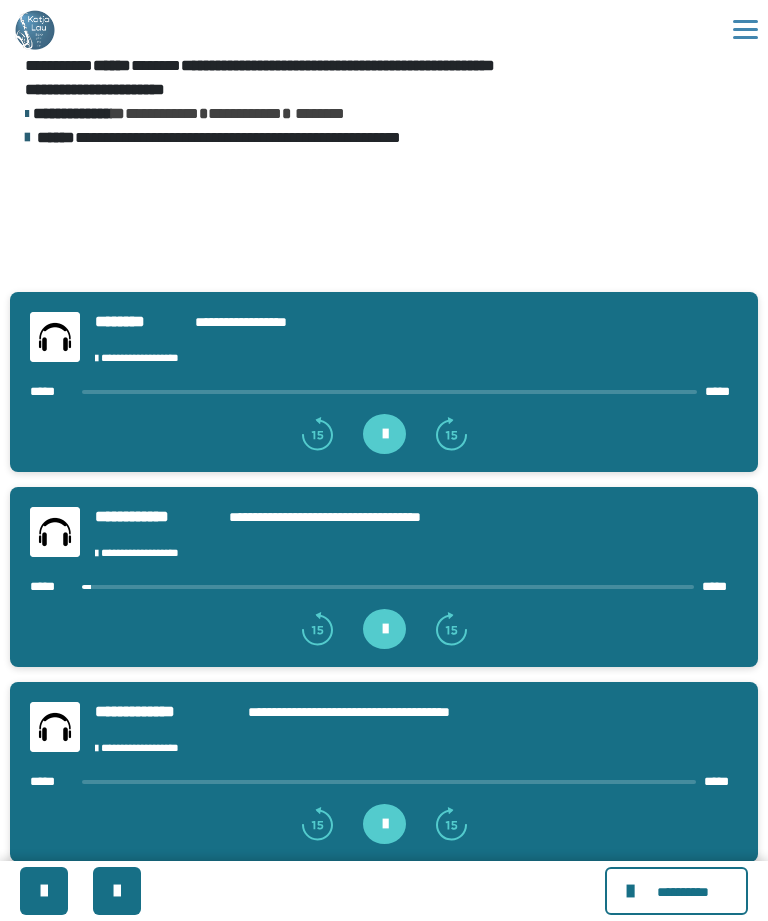 click on "***** *****" at bounding box center [384, 586] 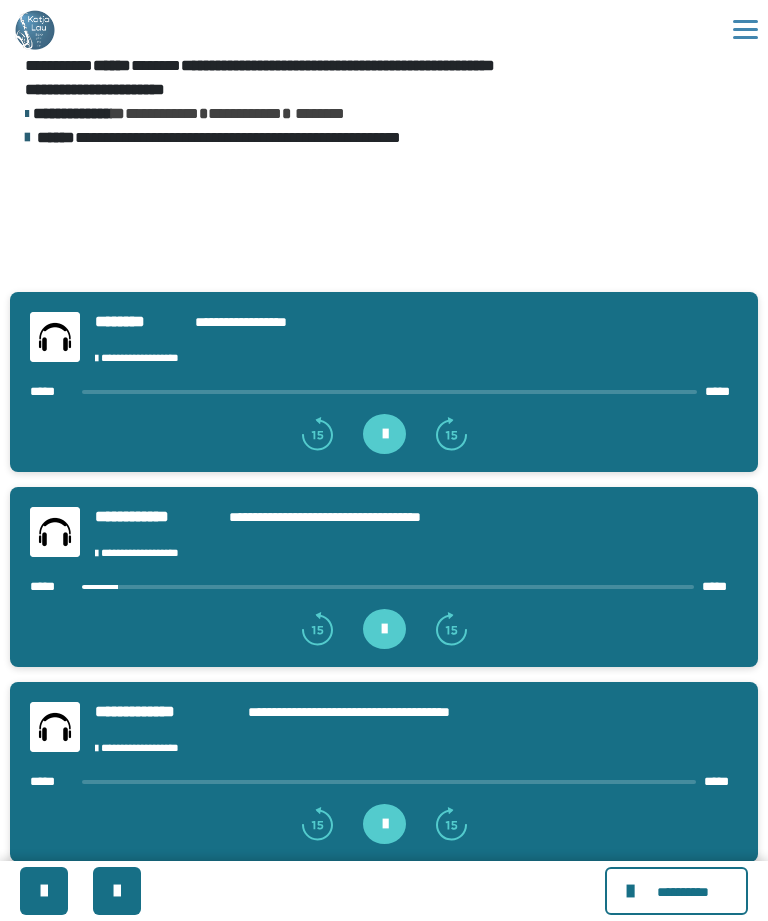 click at bounding box center (388, 587) 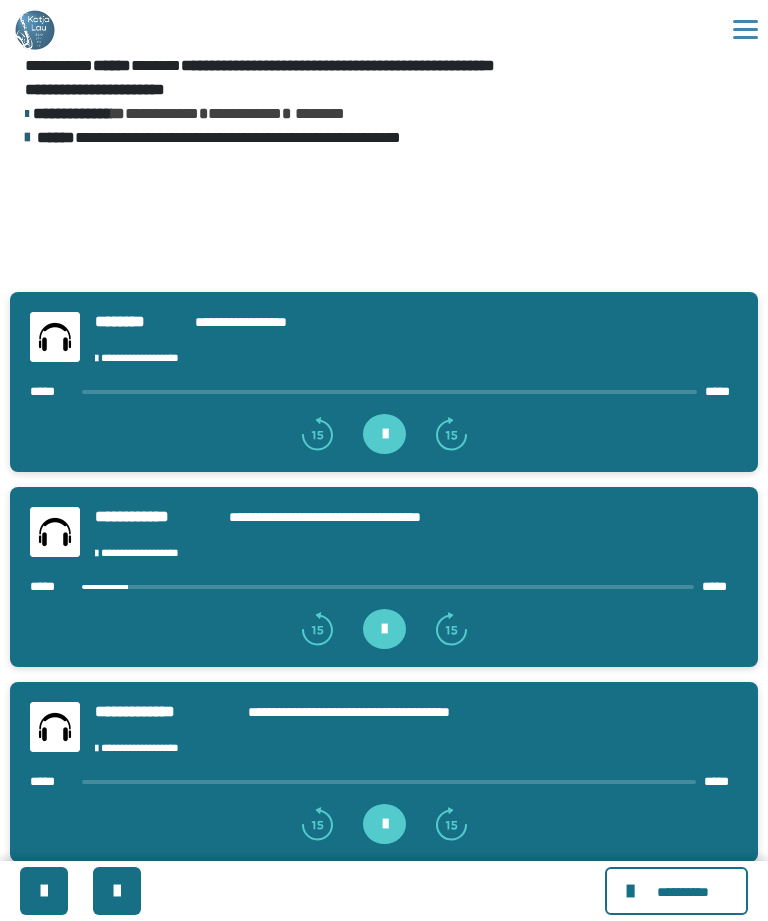 click at bounding box center [388, 587] 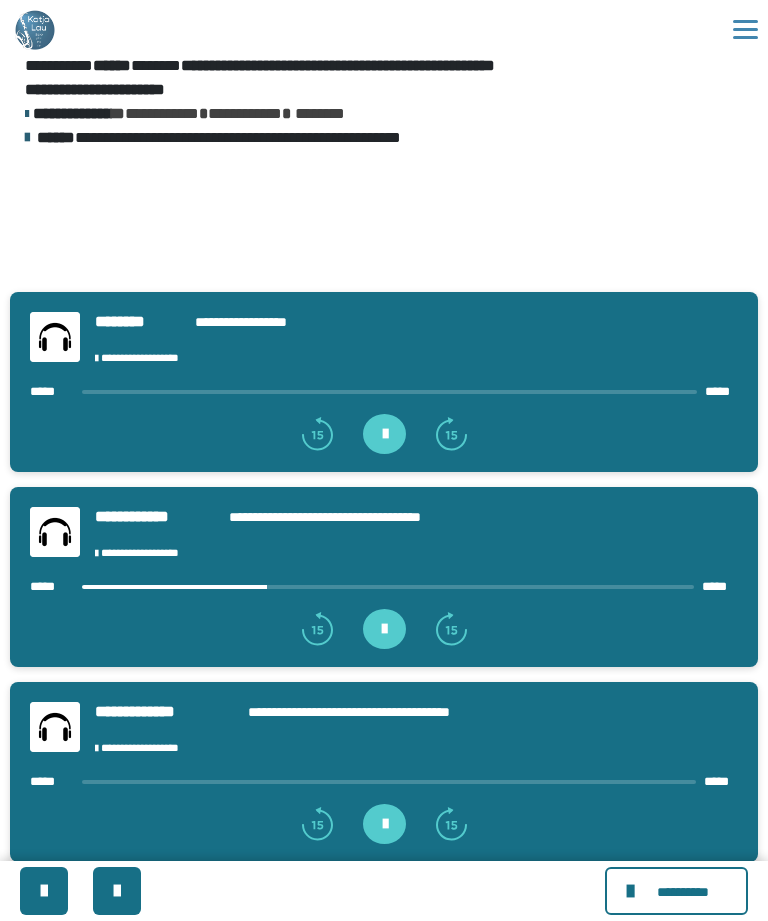 click at bounding box center [388, 587] 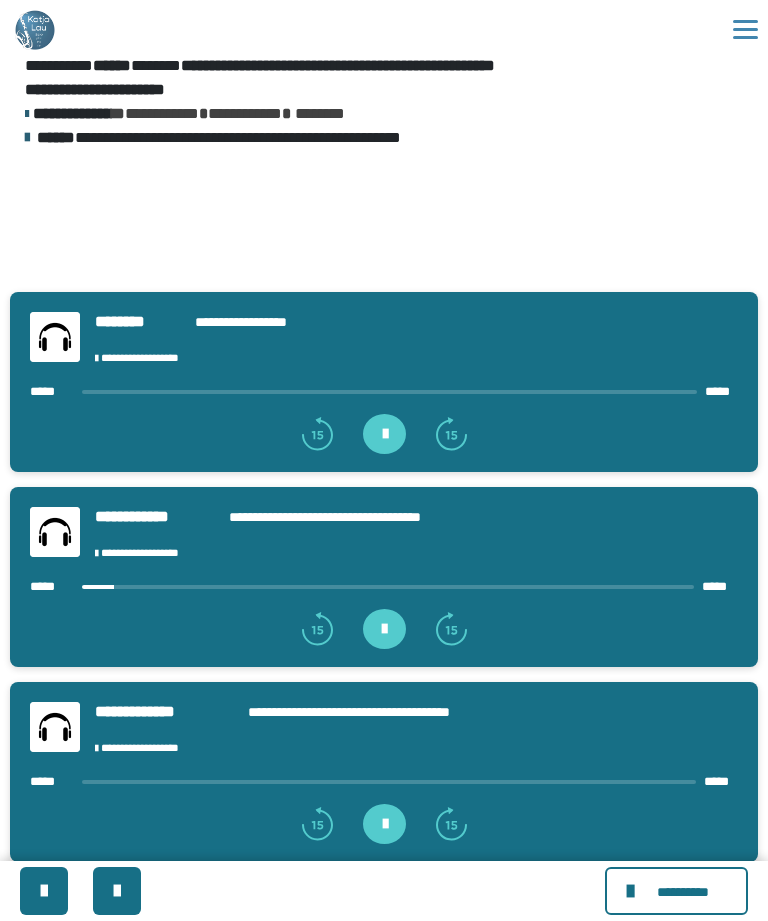 click at bounding box center [388, 587] 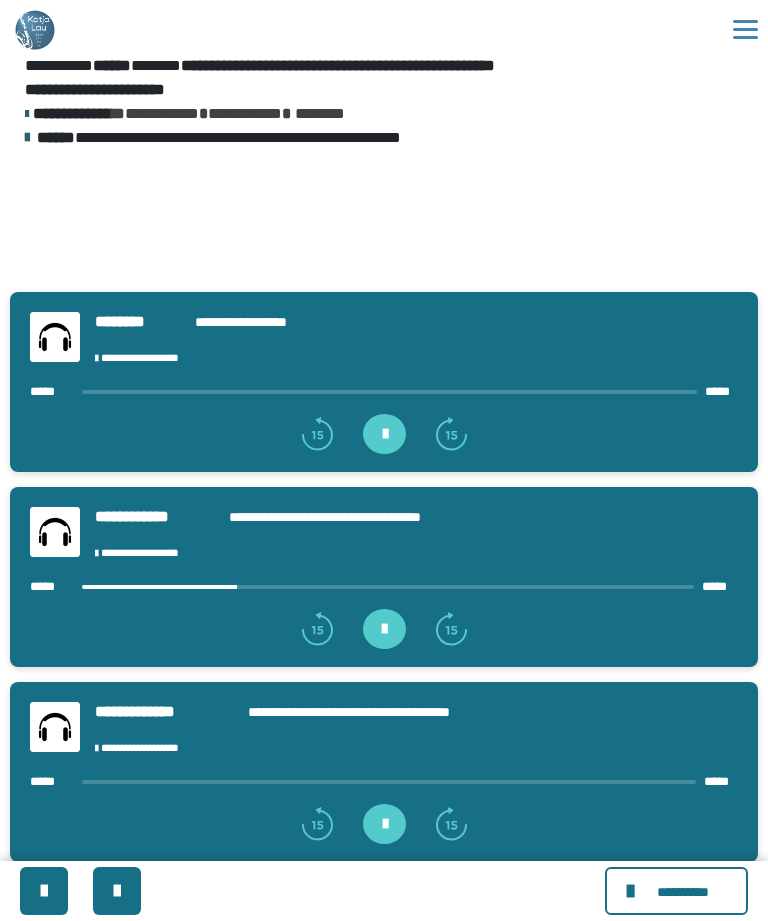 click at bounding box center (388, 587) 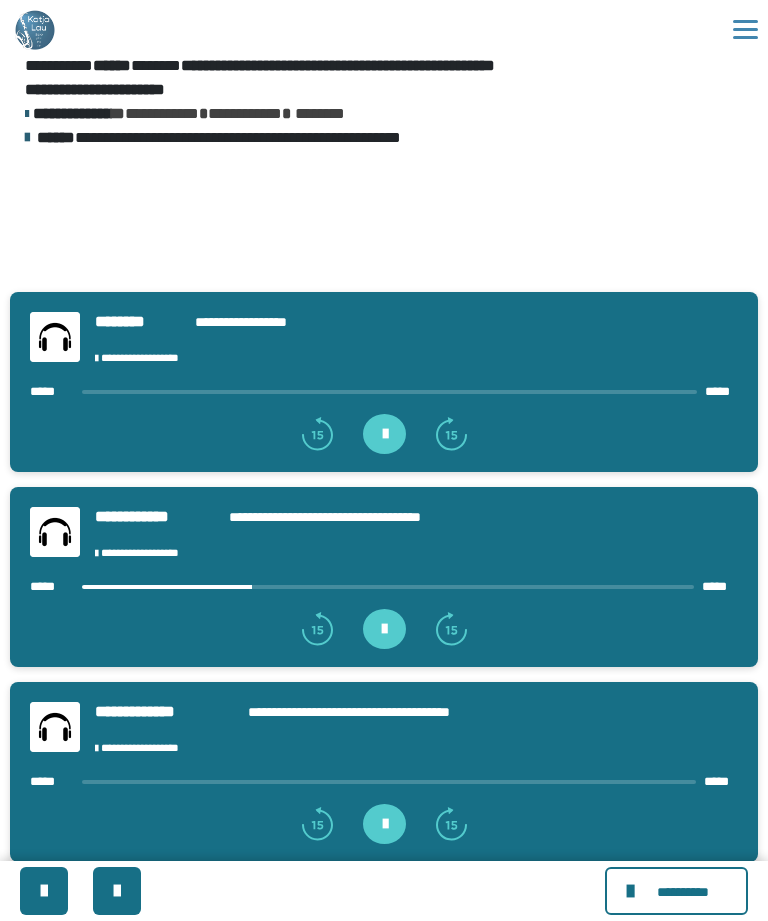 click at bounding box center [384, 629] 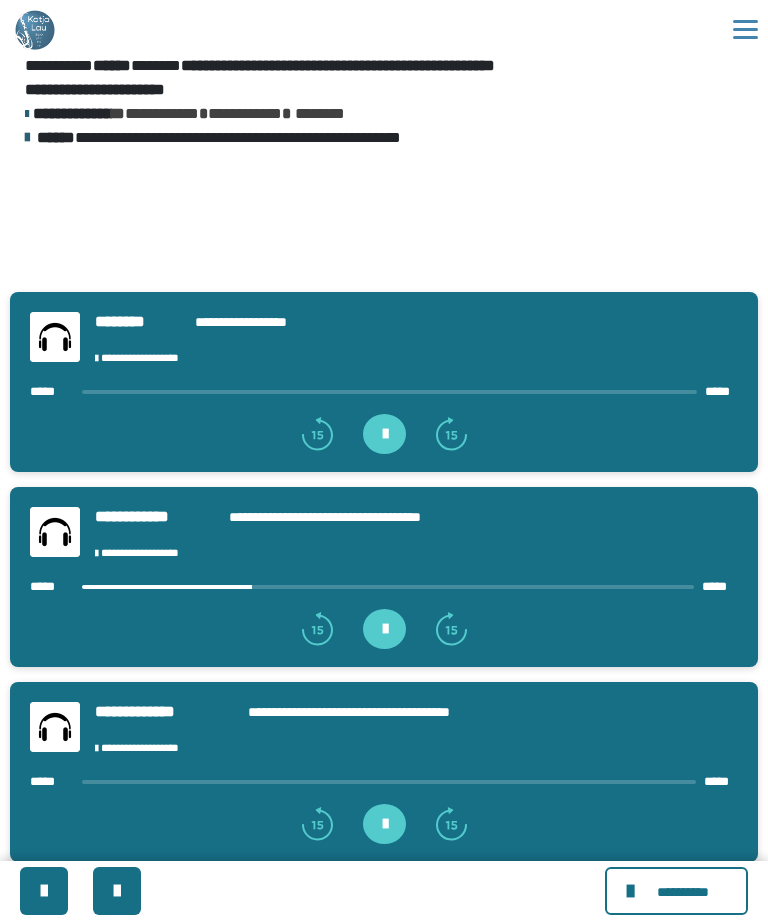 click at bounding box center (389, 782) 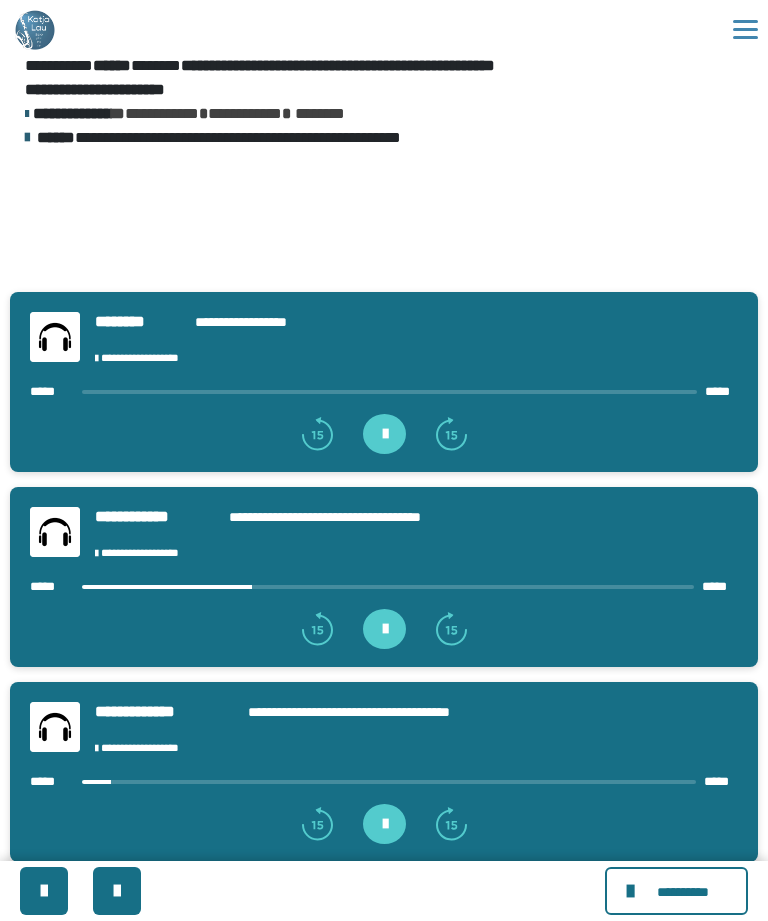 click at bounding box center (389, 782) 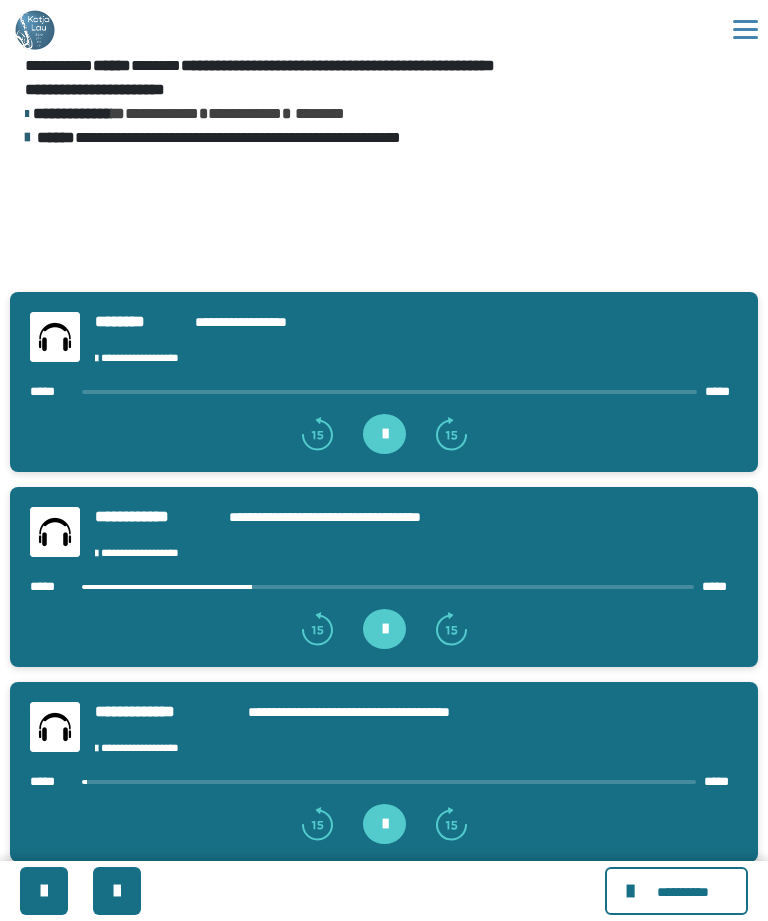 click at bounding box center (384, 824) 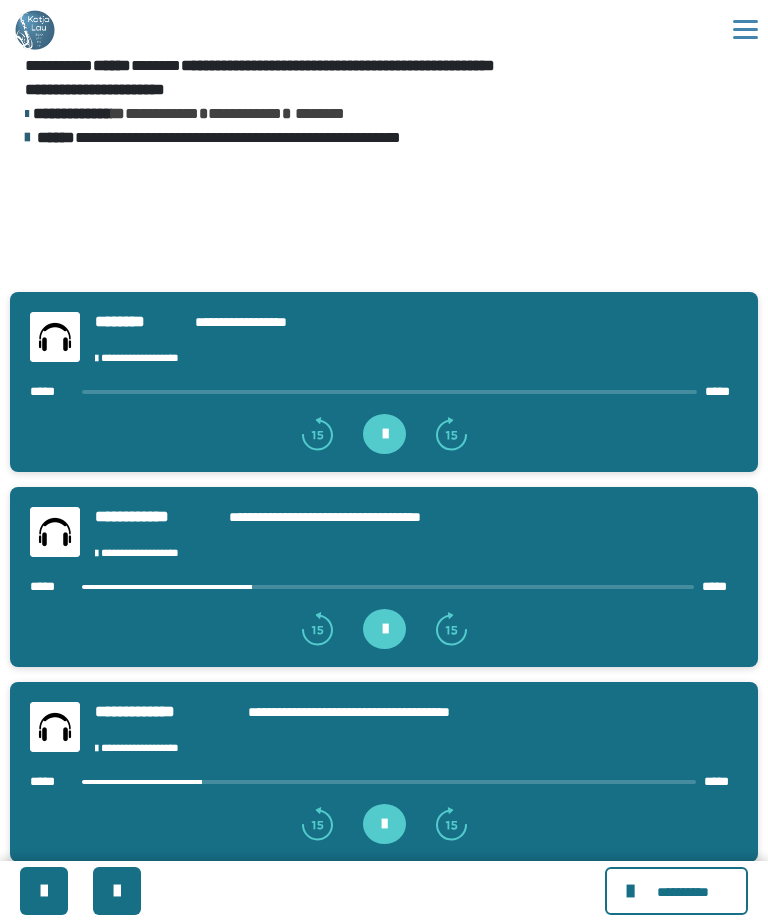 click on "**********" at bounding box center [384, 772] 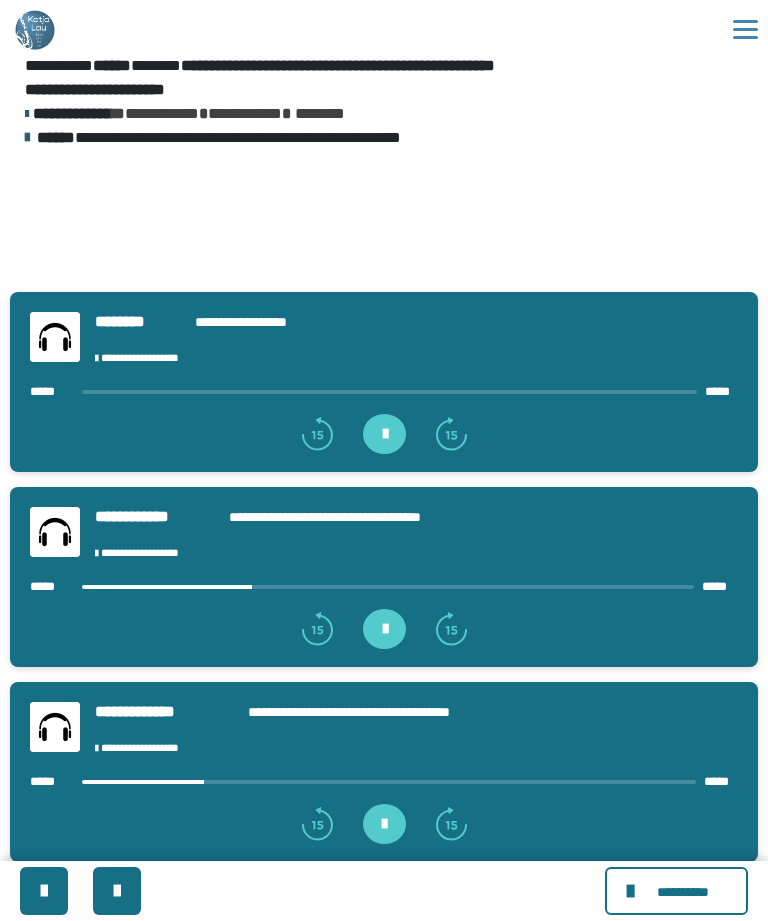 click at bounding box center [384, 820] 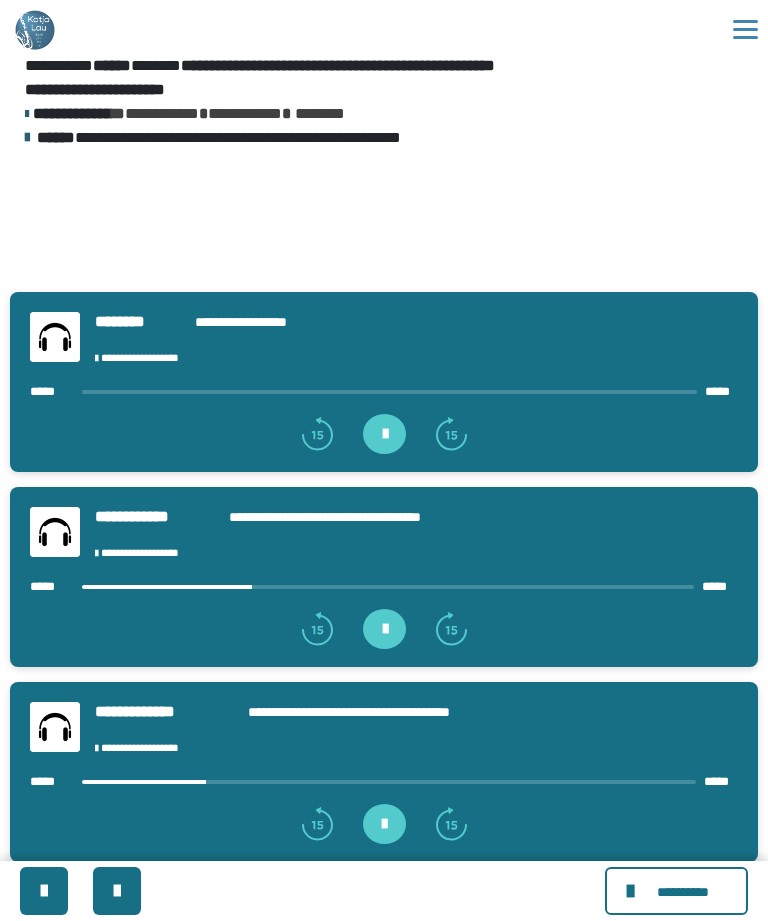 click on "**********" at bounding box center (384, 772) 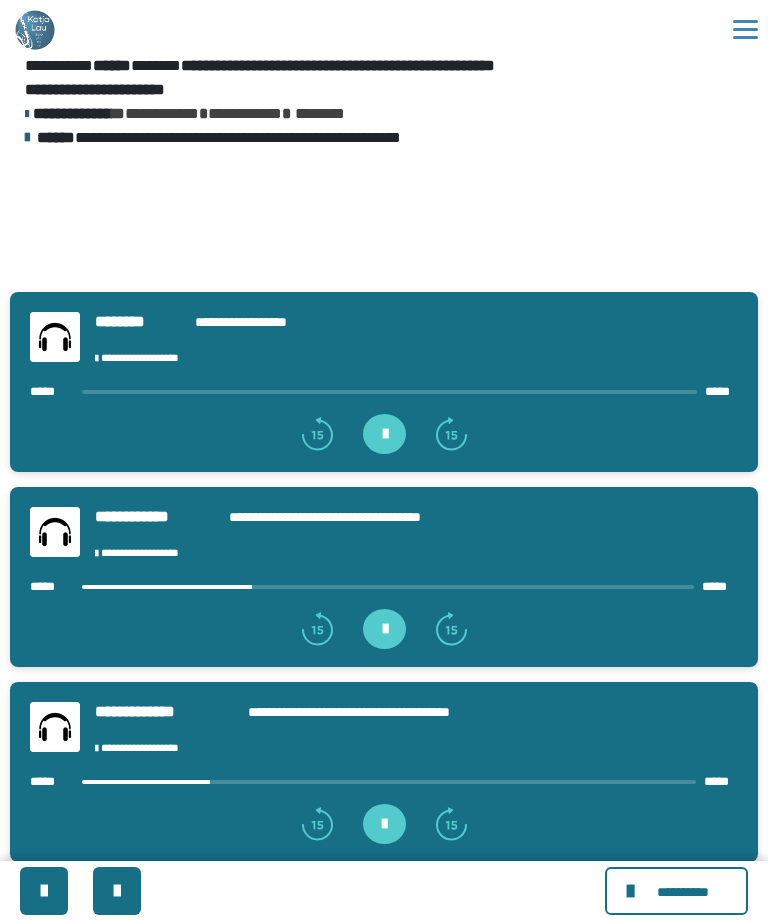 scroll, scrollTop: 312, scrollLeft: 0, axis: vertical 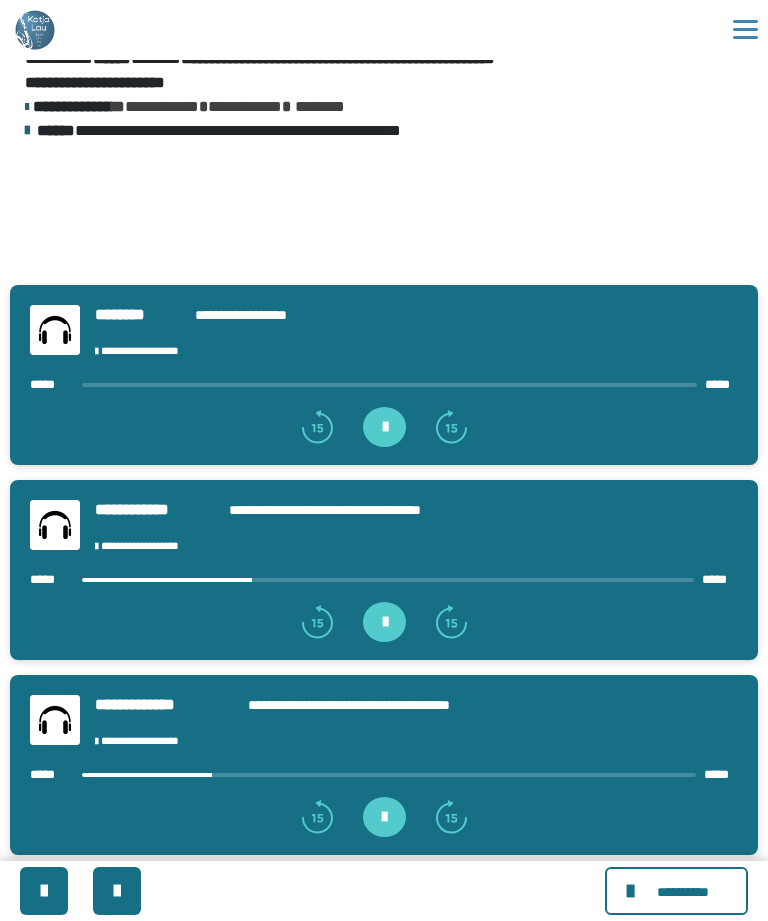 click at bounding box center [389, 775] 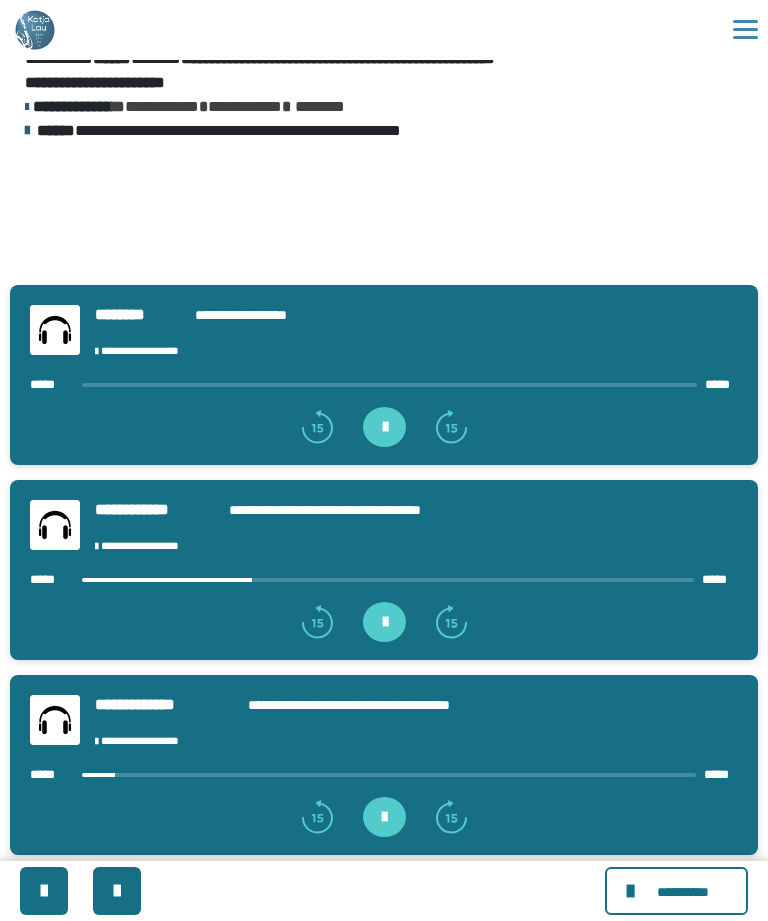 click on "***** *****" at bounding box center (384, 774) 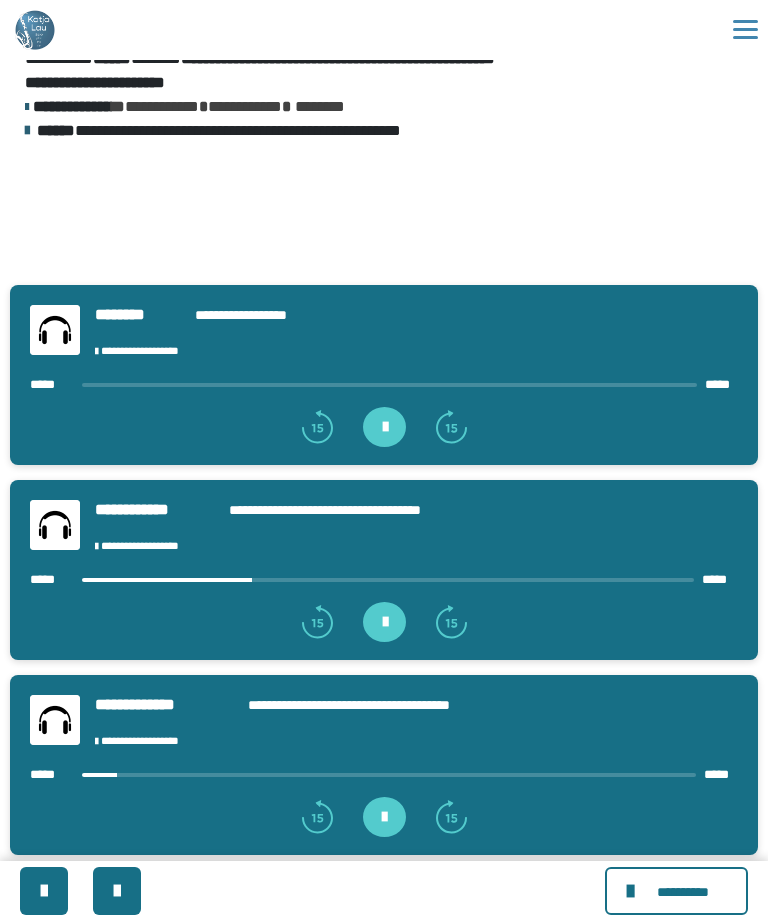 click at bounding box center [389, 775] 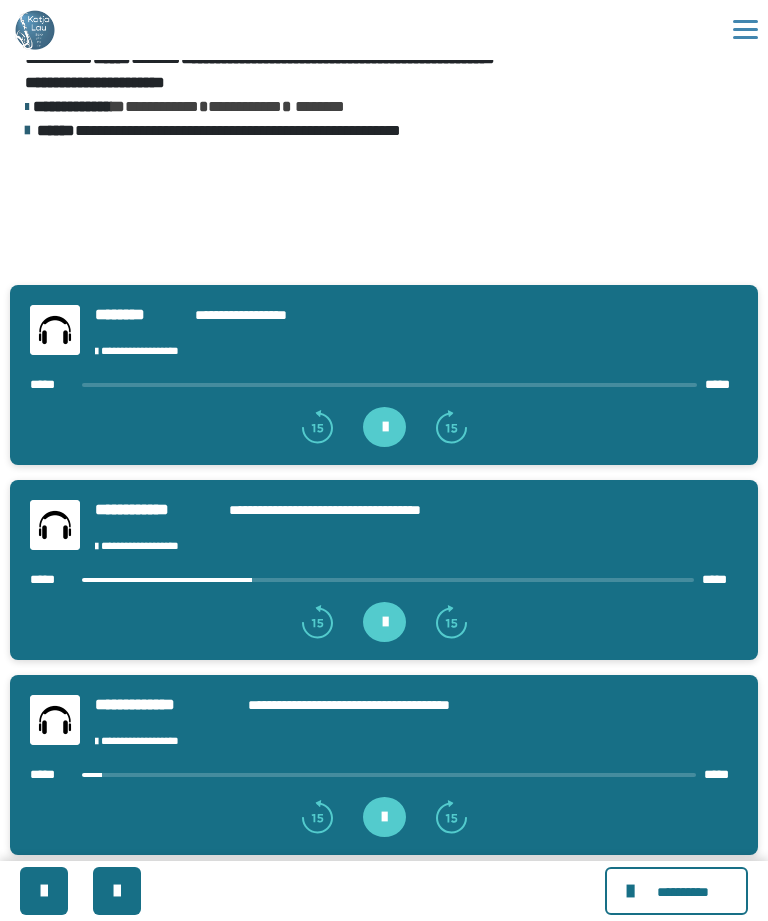 click on "***** *****" at bounding box center (384, 774) 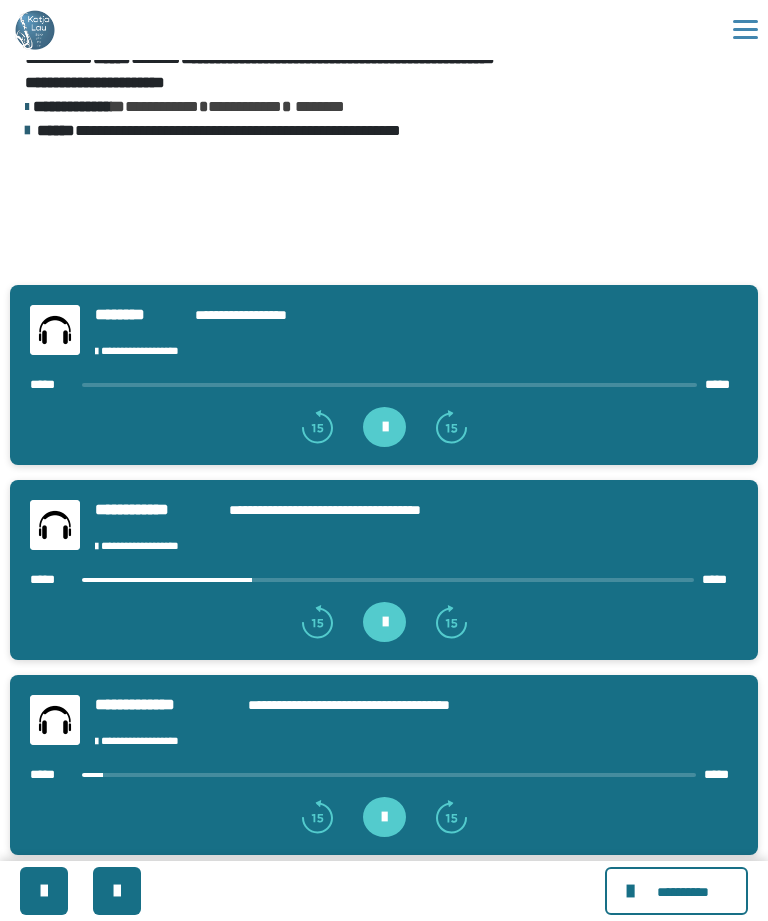 click on "***** *****" at bounding box center (384, 774) 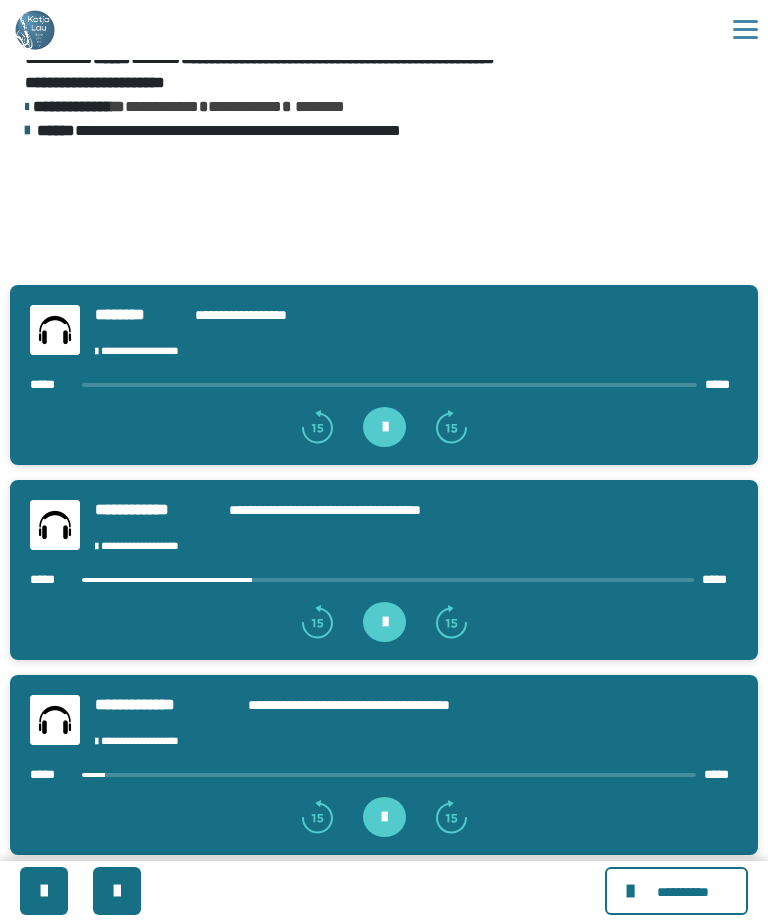 click at bounding box center (389, 775) 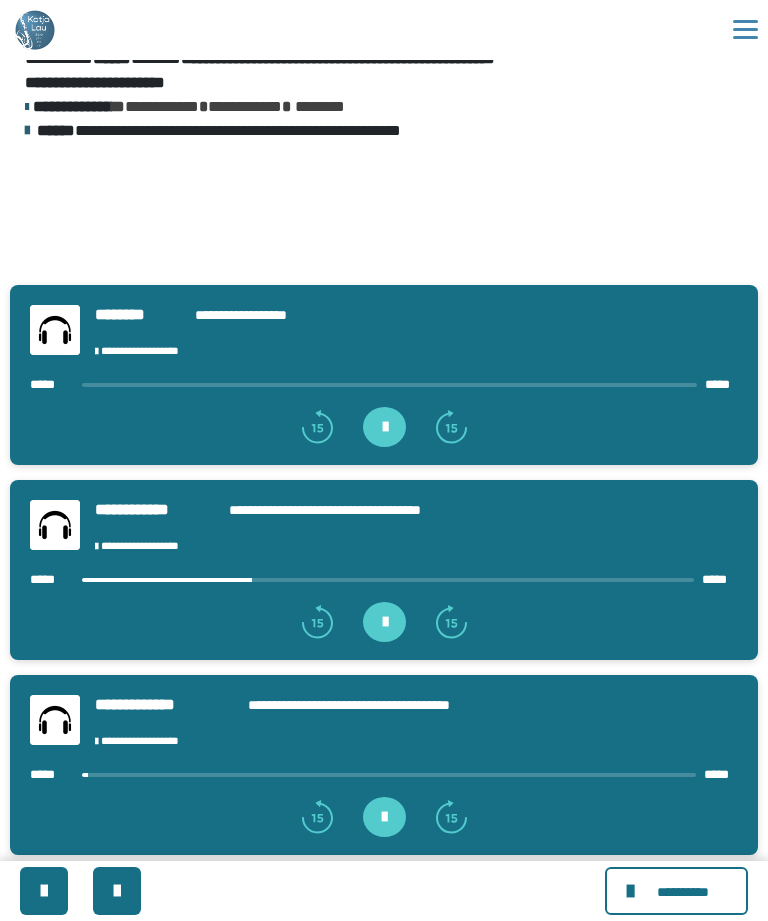 click at bounding box center (389, 775) 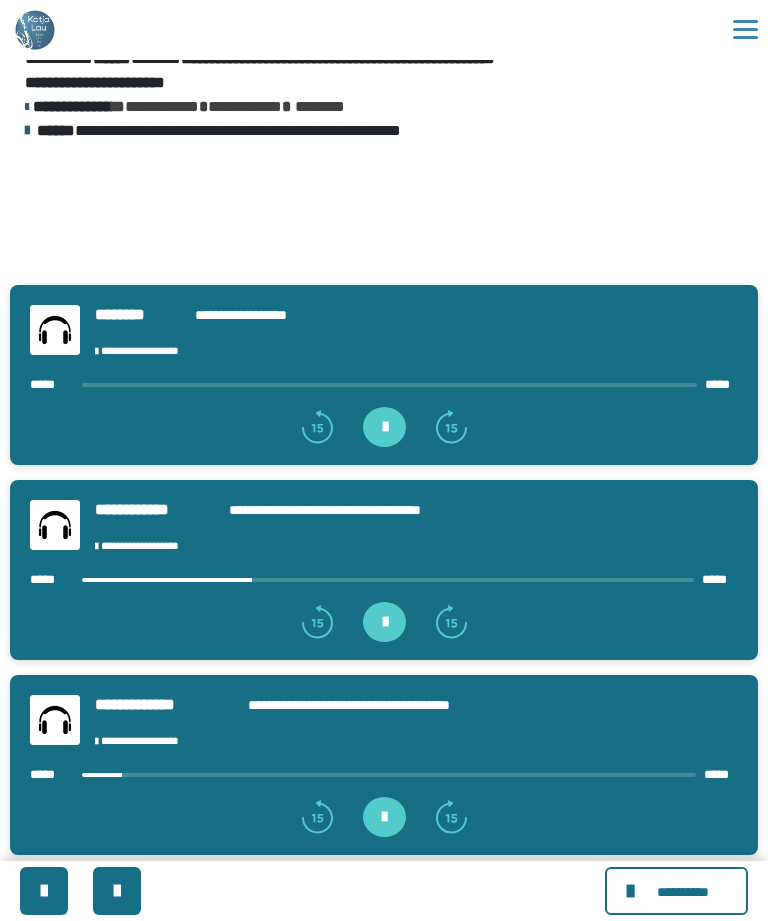 click at bounding box center (384, 813) 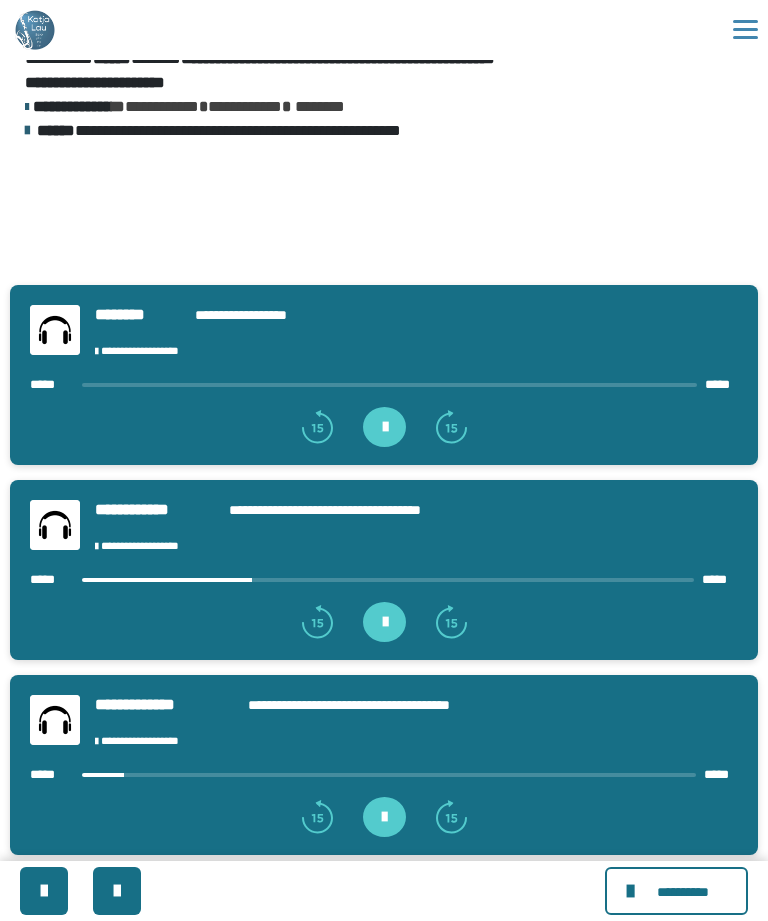 click at bounding box center [389, 775] 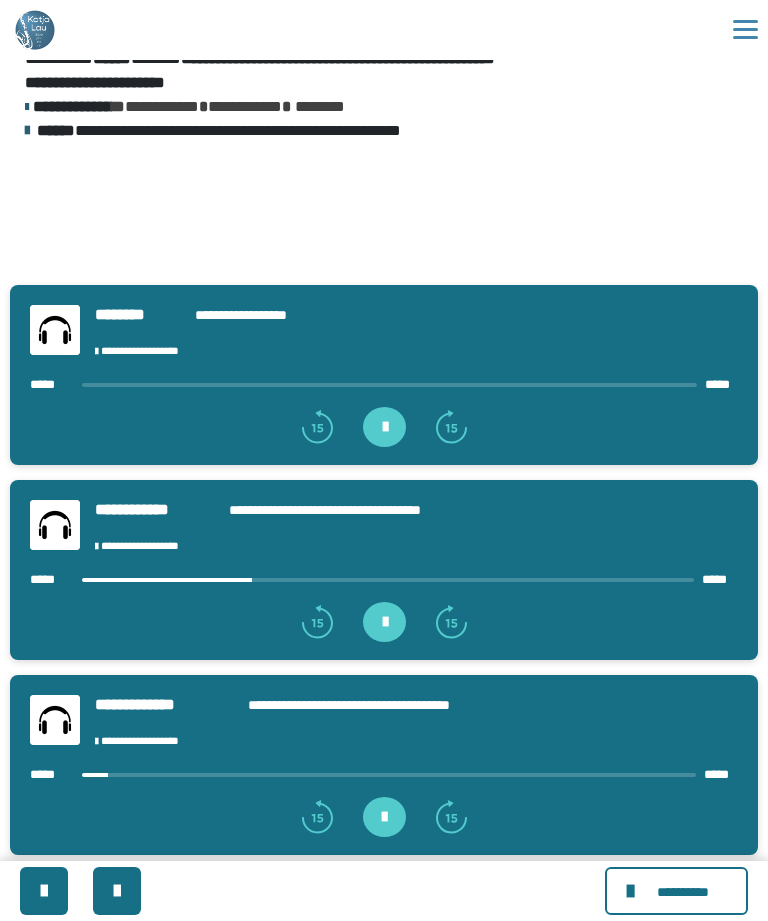 click at bounding box center (389, 775) 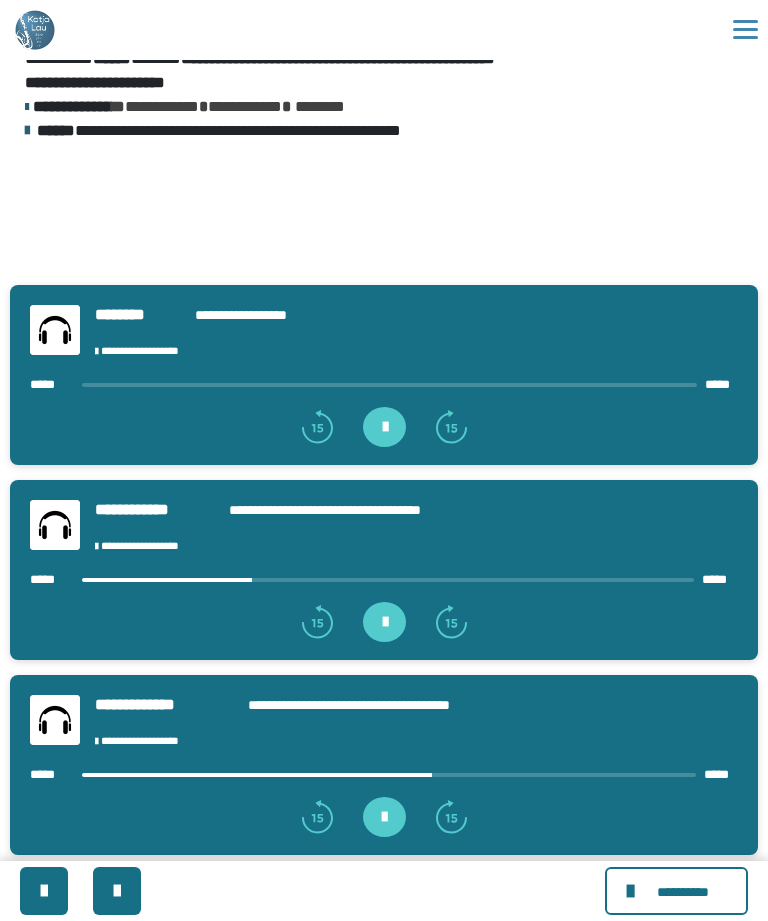 click at bounding box center [384, 817] 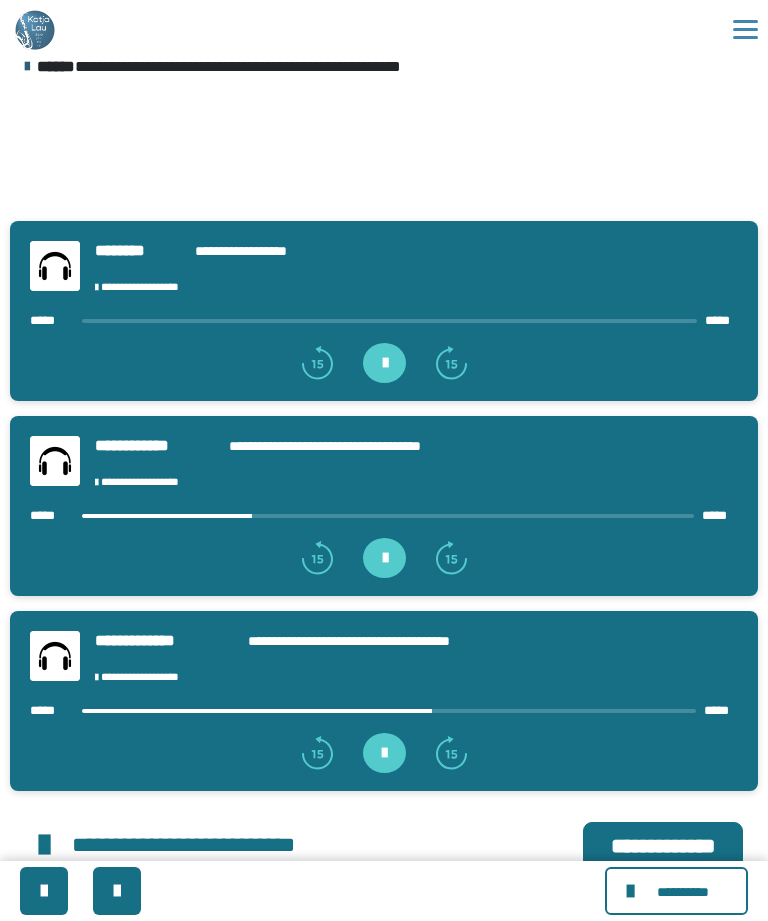 click at bounding box center (384, 558) 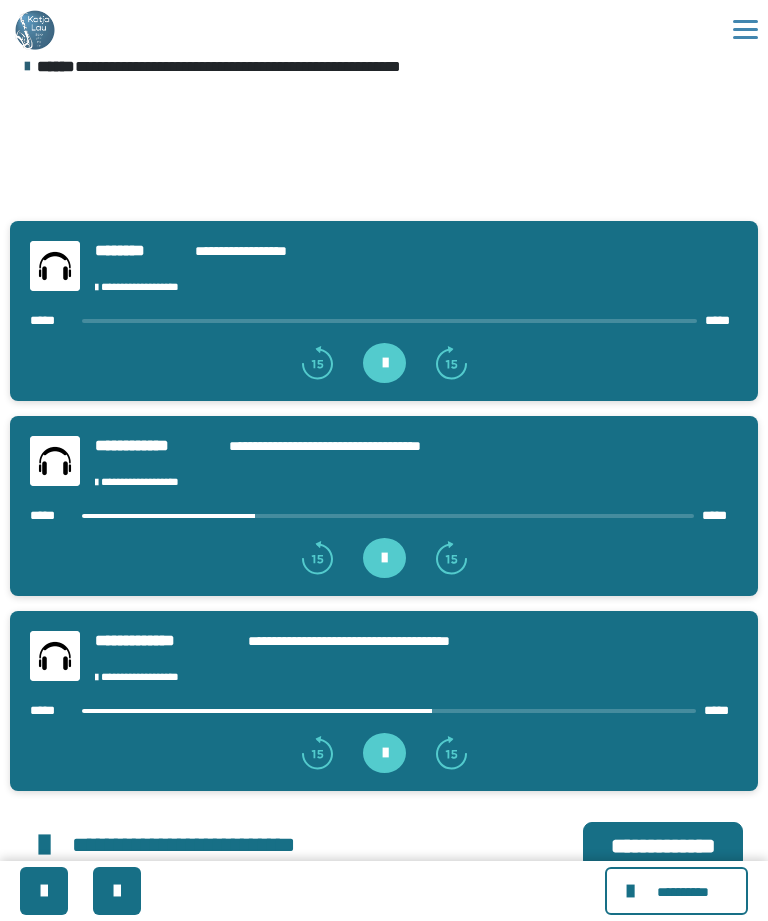 click at bounding box center (388, 516) 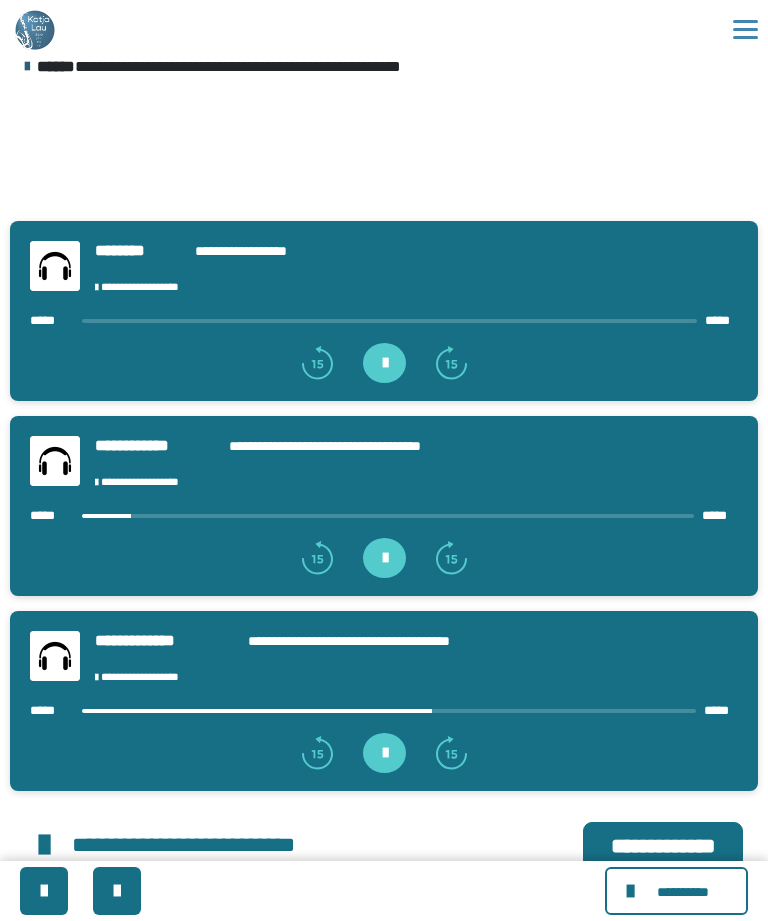 click at bounding box center (384, 558) 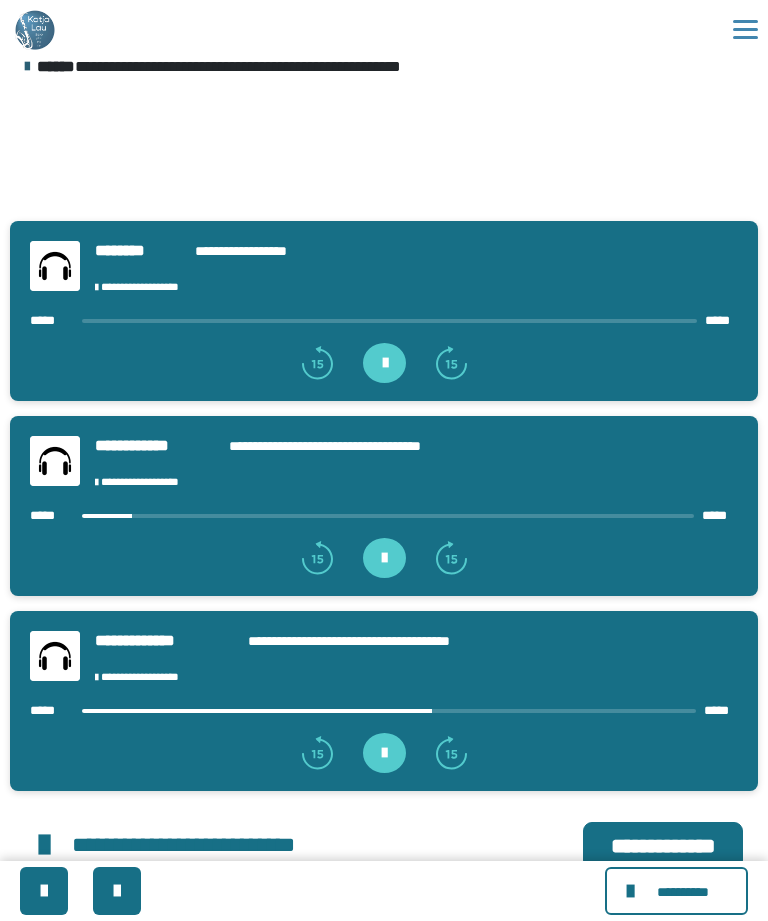 click at bounding box center (384, 558) 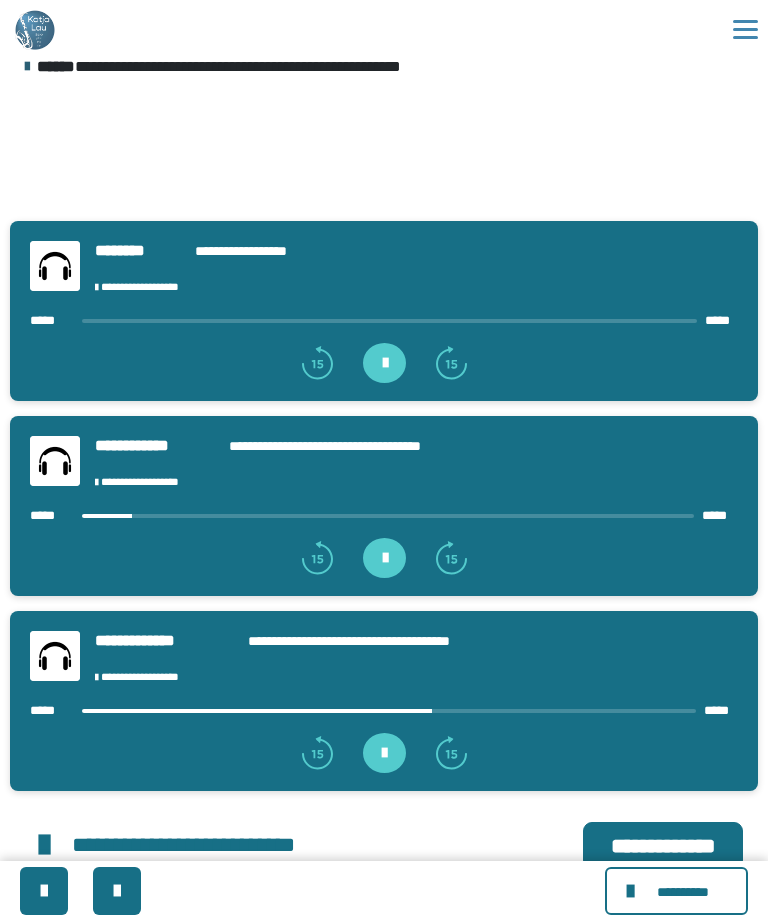 click at bounding box center (384, 558) 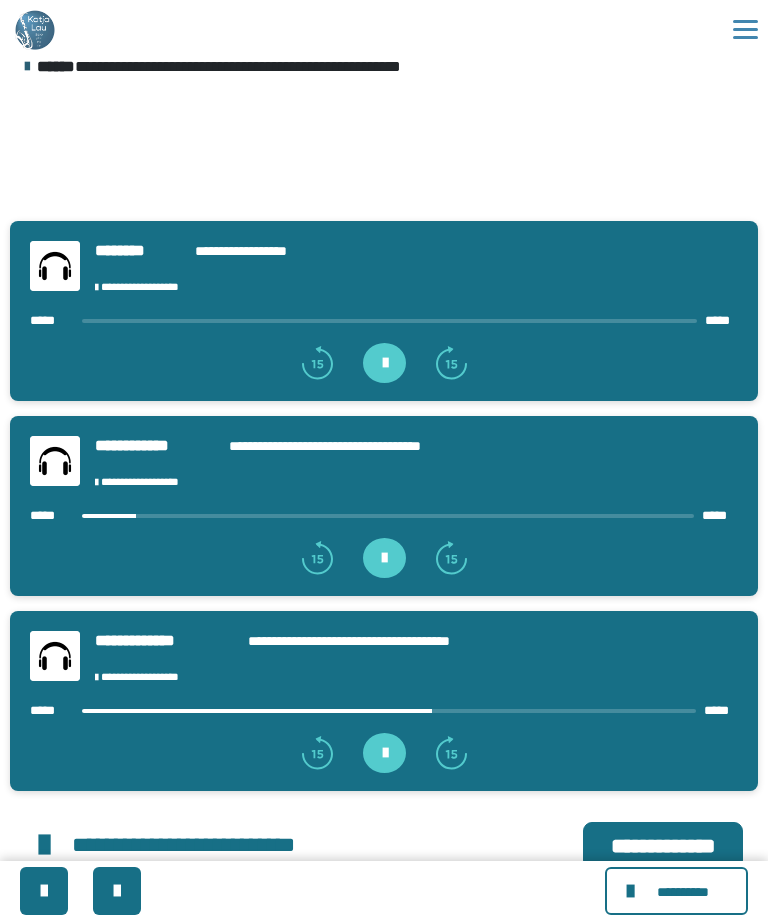 click at bounding box center (384, 558) 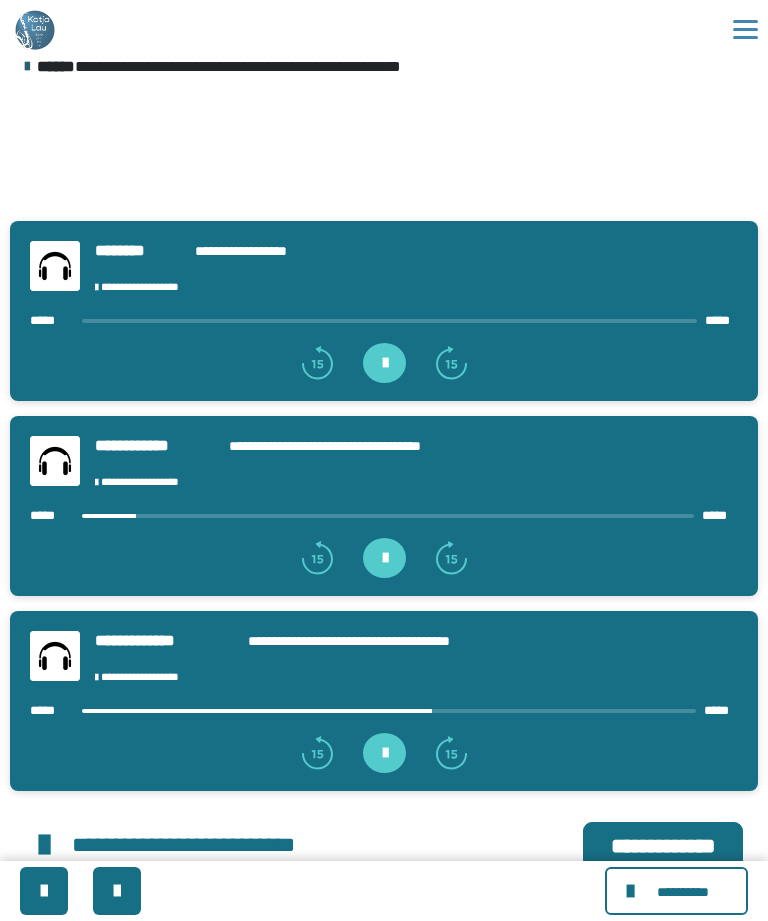 click at bounding box center (384, 558) 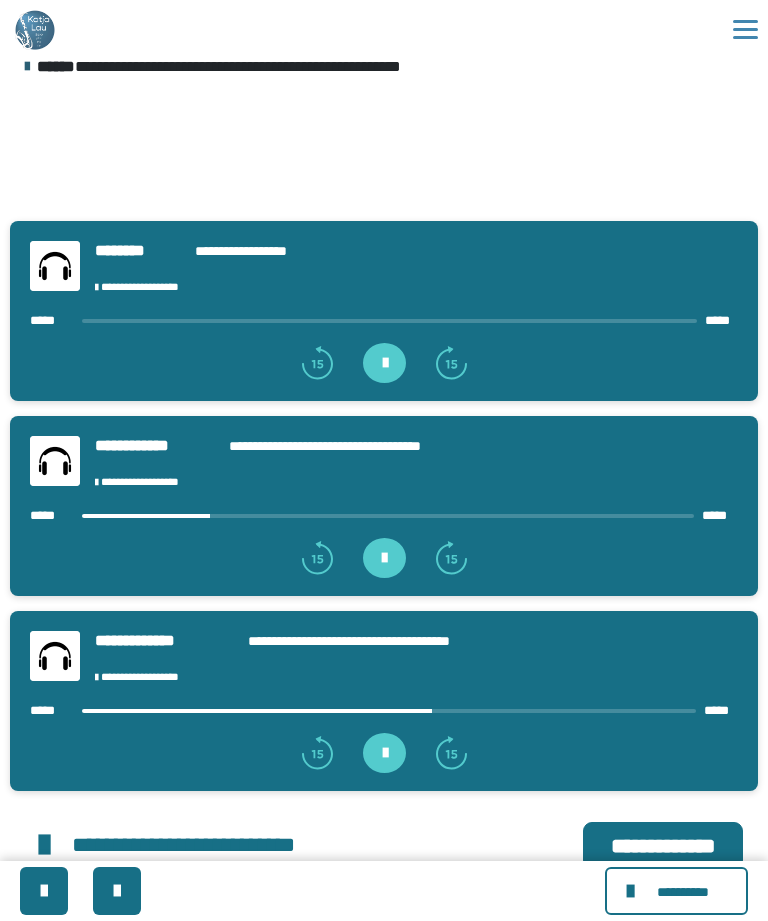click at bounding box center [388, 516] 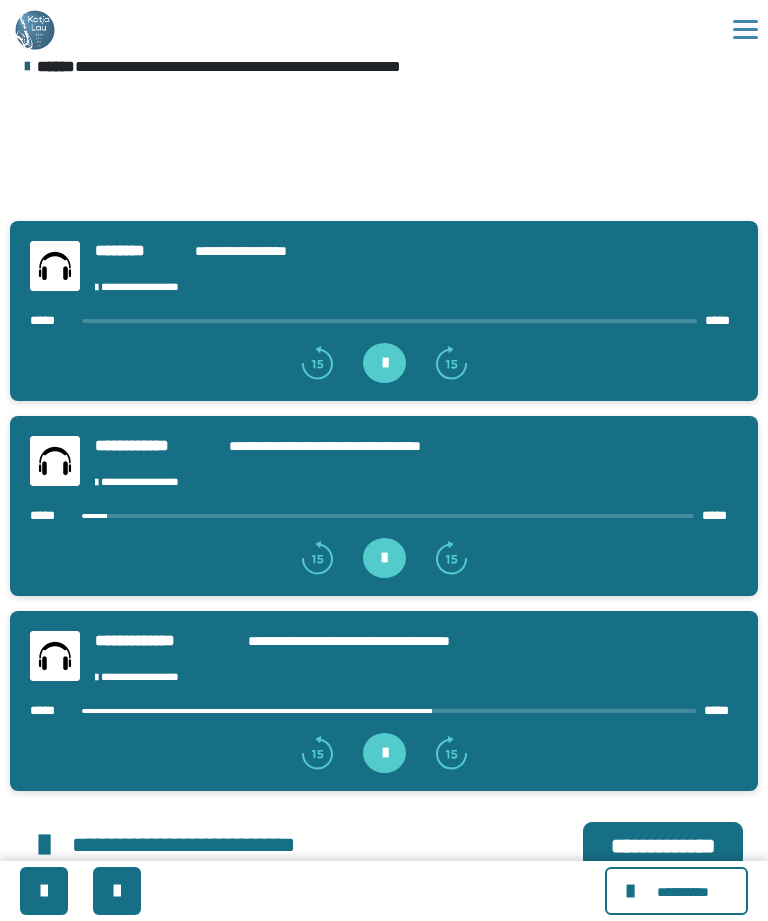 click at bounding box center (388, 516) 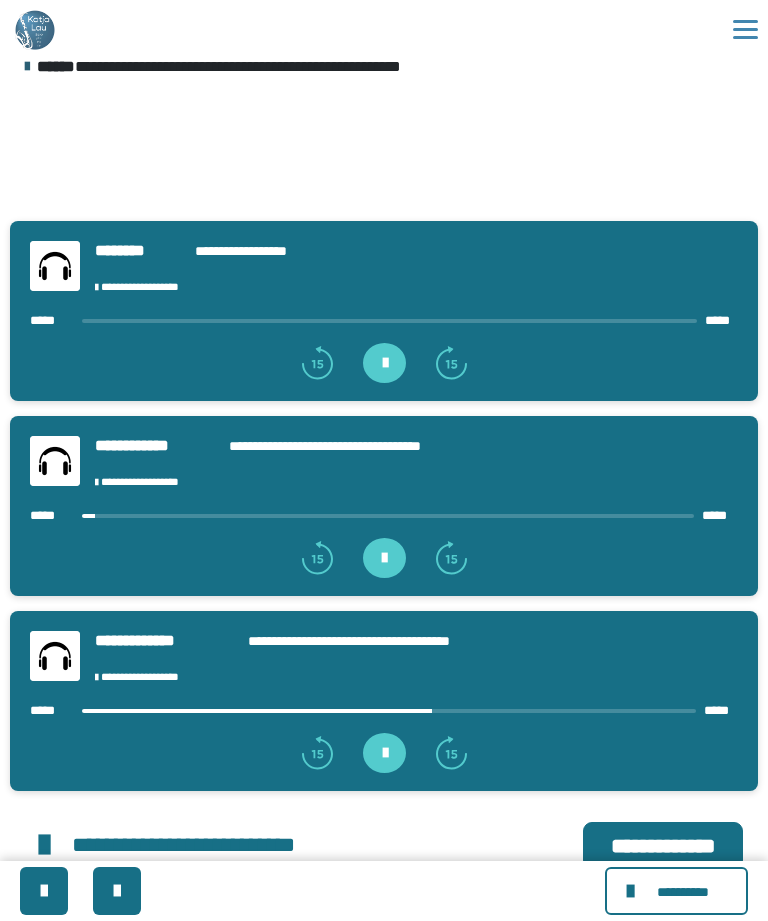 click on "**********" at bounding box center [384, 506] 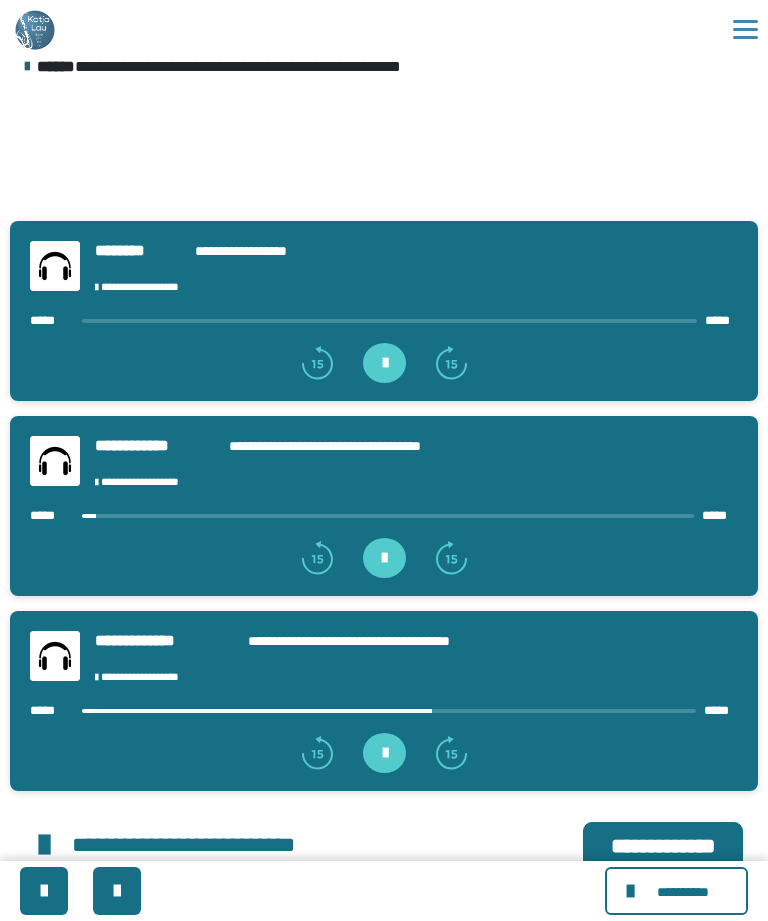 click on "***** *****" at bounding box center [384, 515] 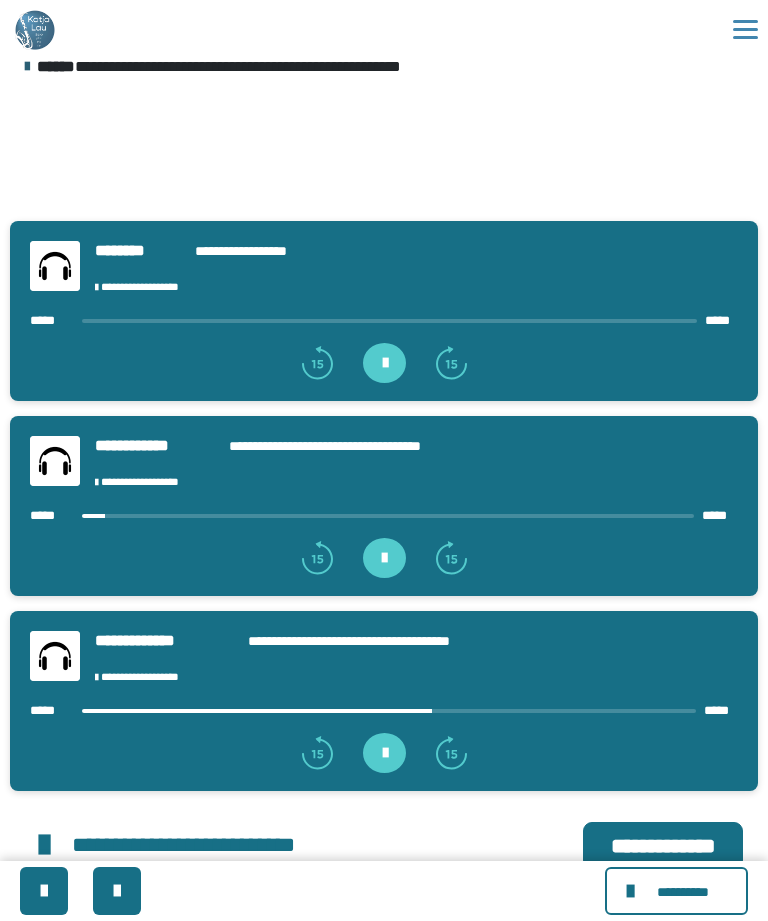 click at bounding box center (388, 516) 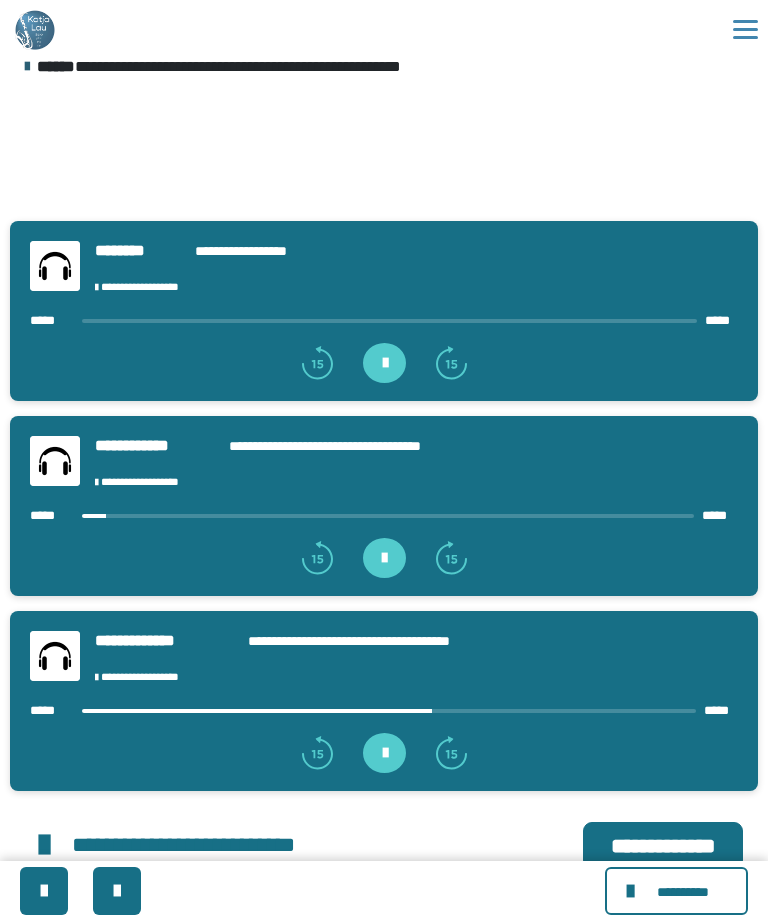 click at bounding box center (384, 554) 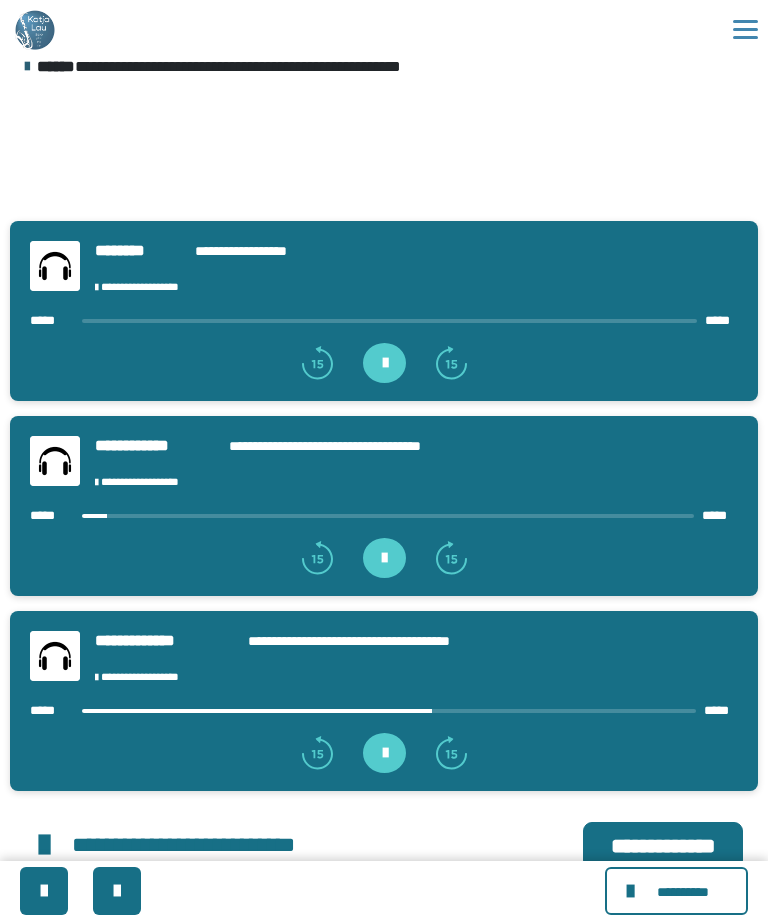 click on "***** *****" at bounding box center [384, 515] 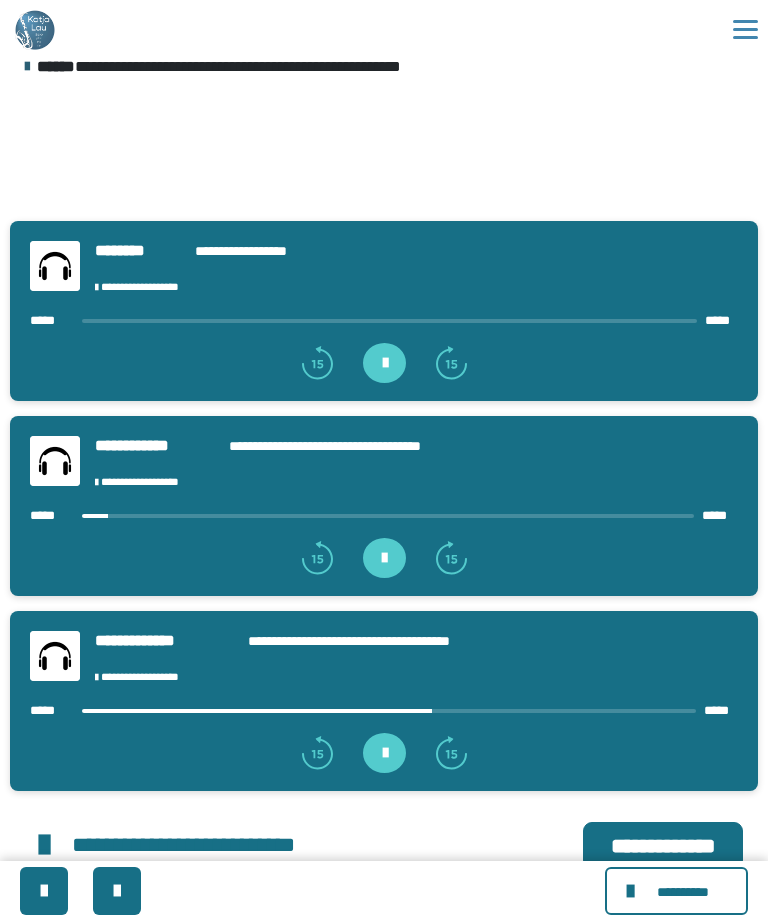 click at bounding box center [388, 516] 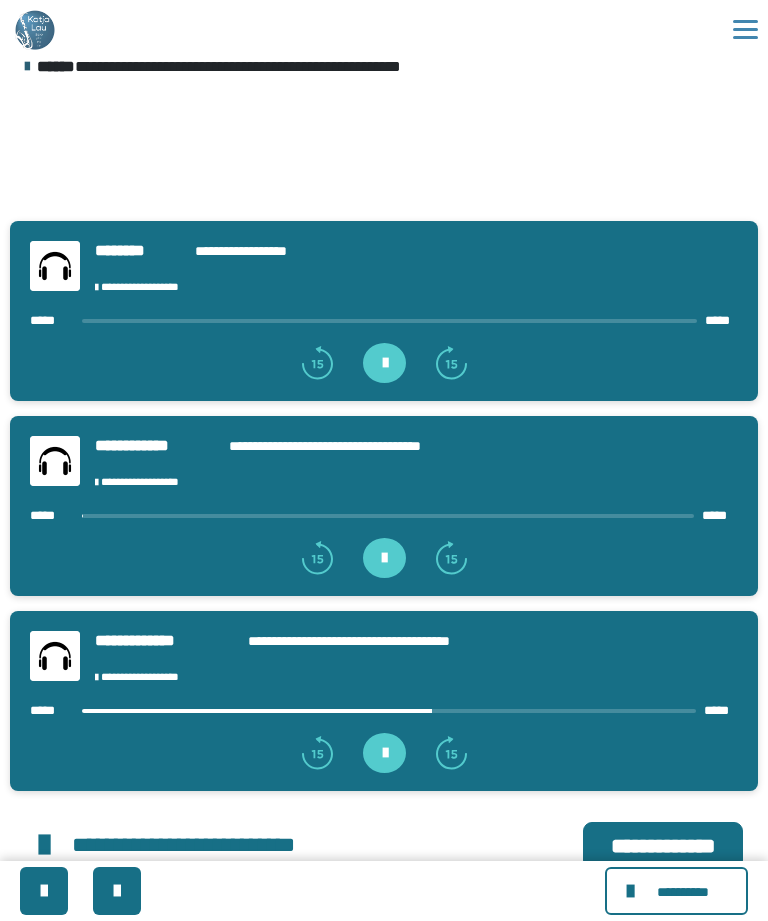 click 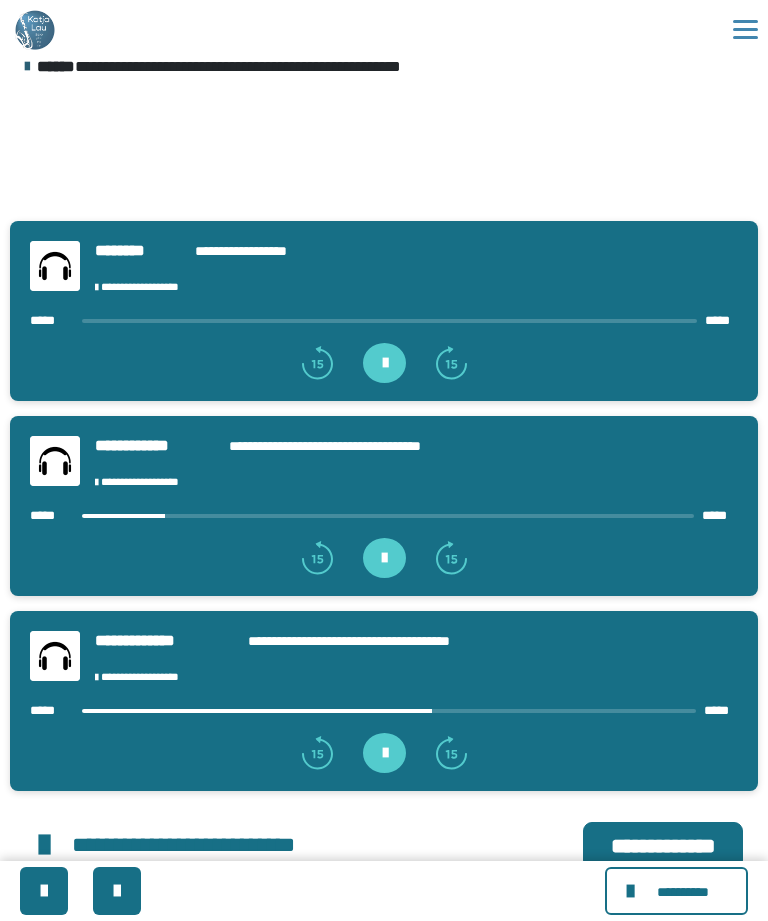 click at bounding box center (384, 558) 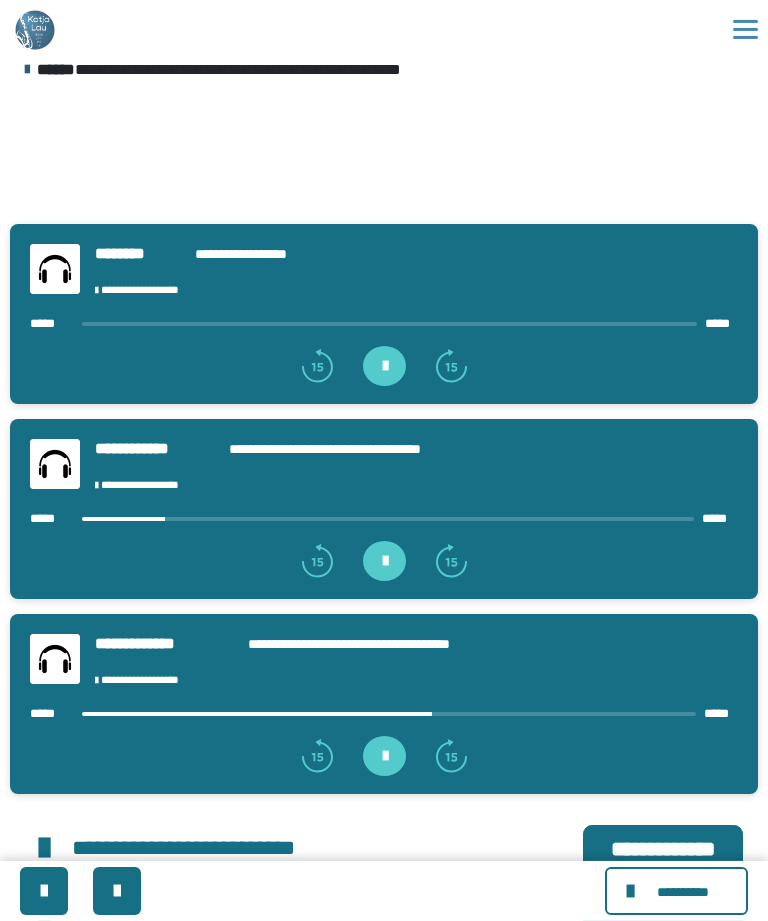 scroll, scrollTop: 379, scrollLeft: 0, axis: vertical 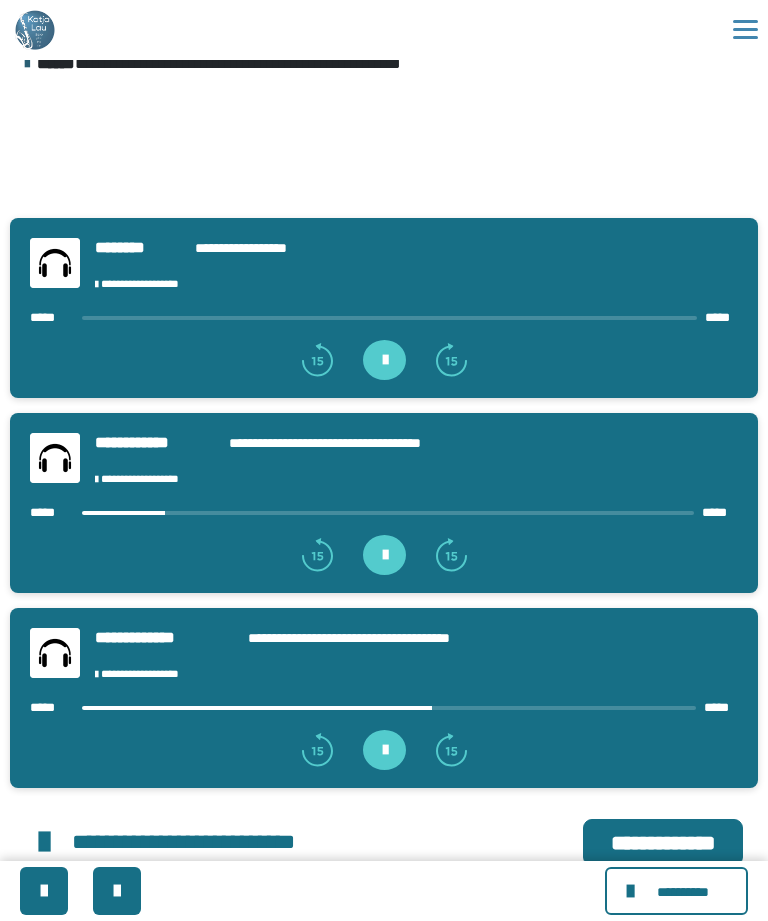 click at bounding box center (388, 513) 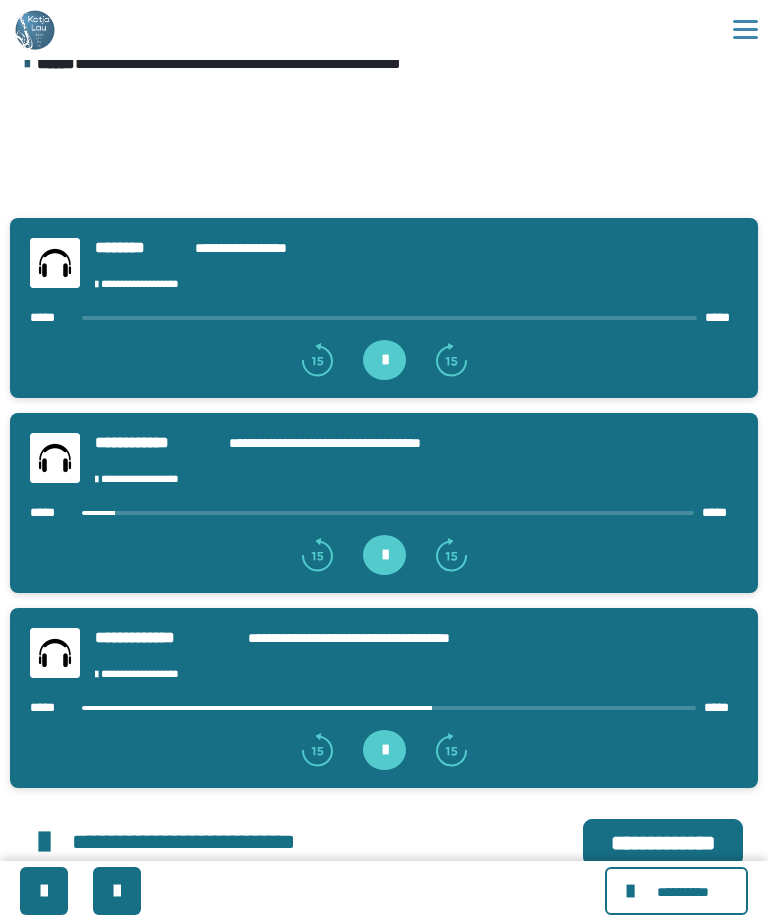 click on "**********" at bounding box center (384, 503) 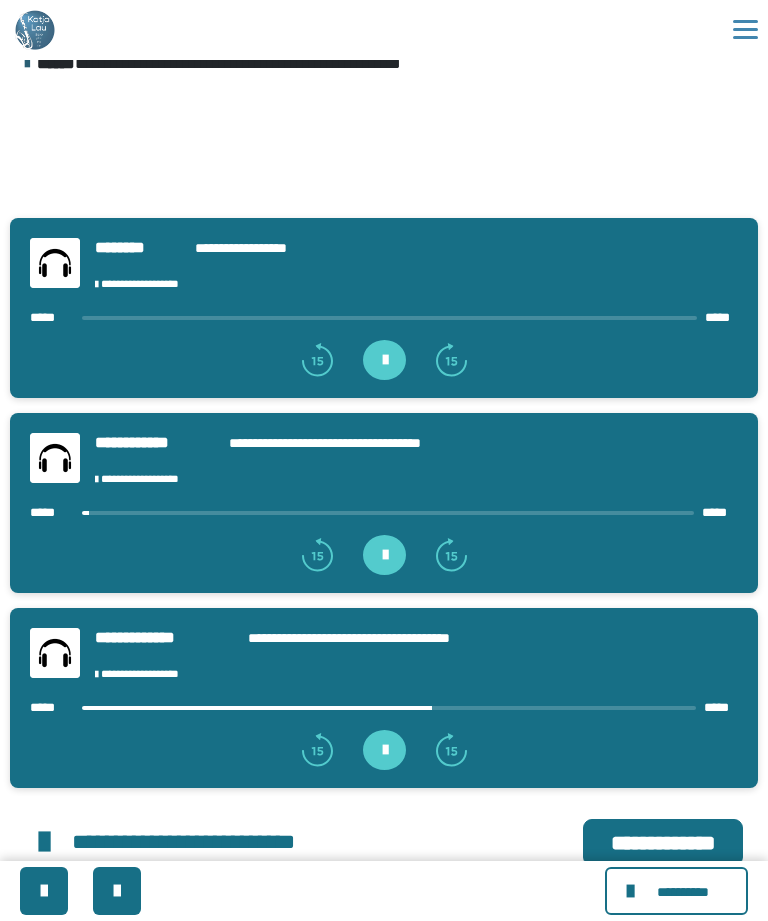click at bounding box center (388, 513) 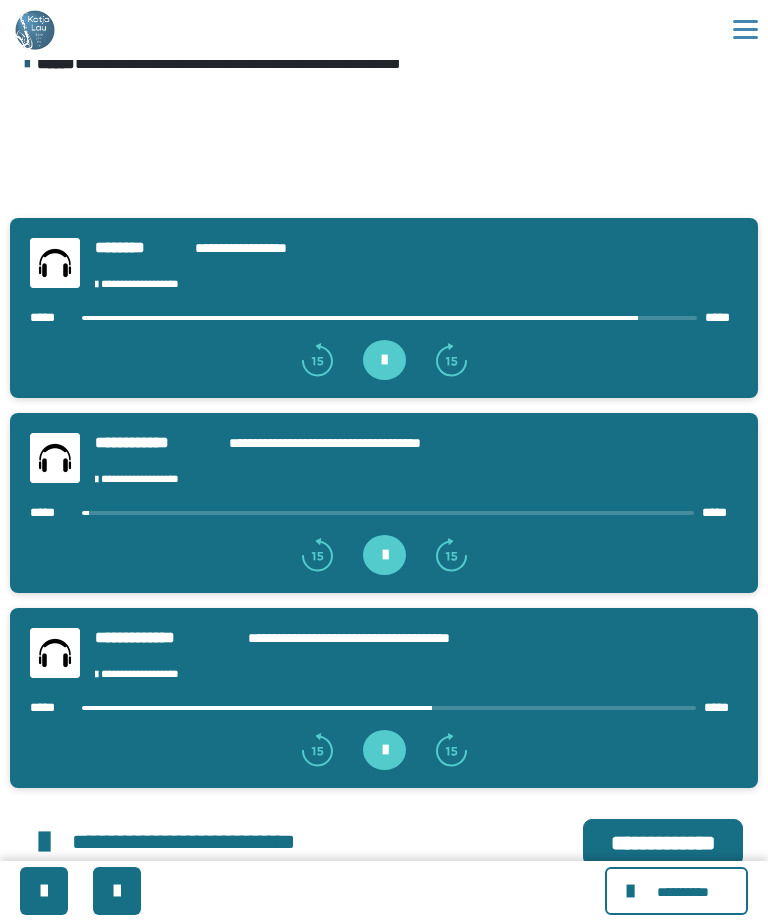 click at bounding box center [384, 360] 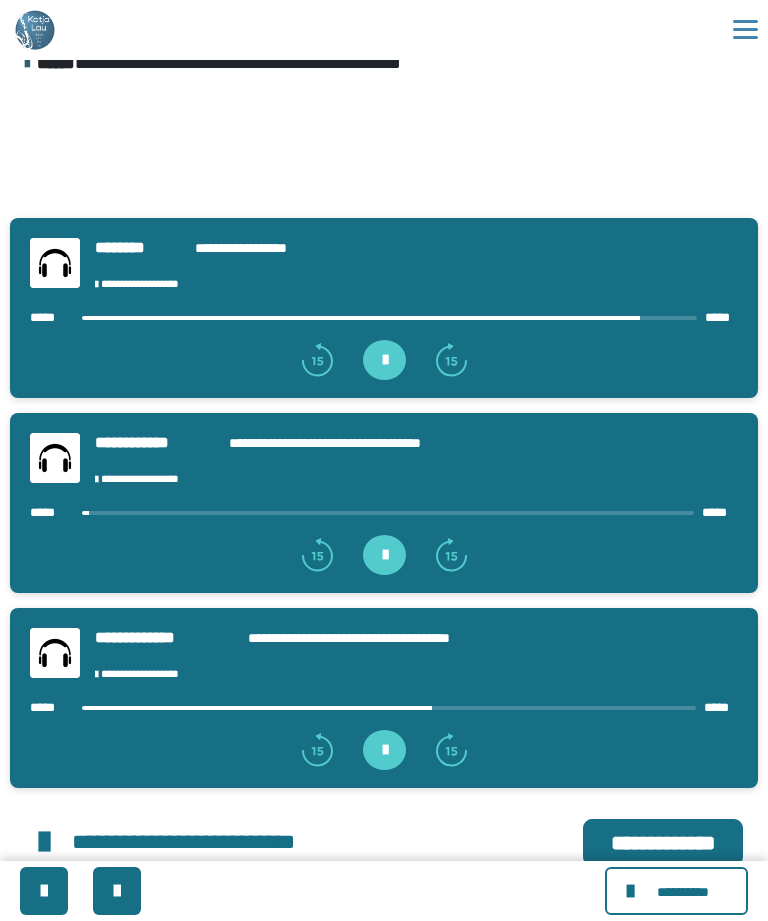 click at bounding box center [384, 555] 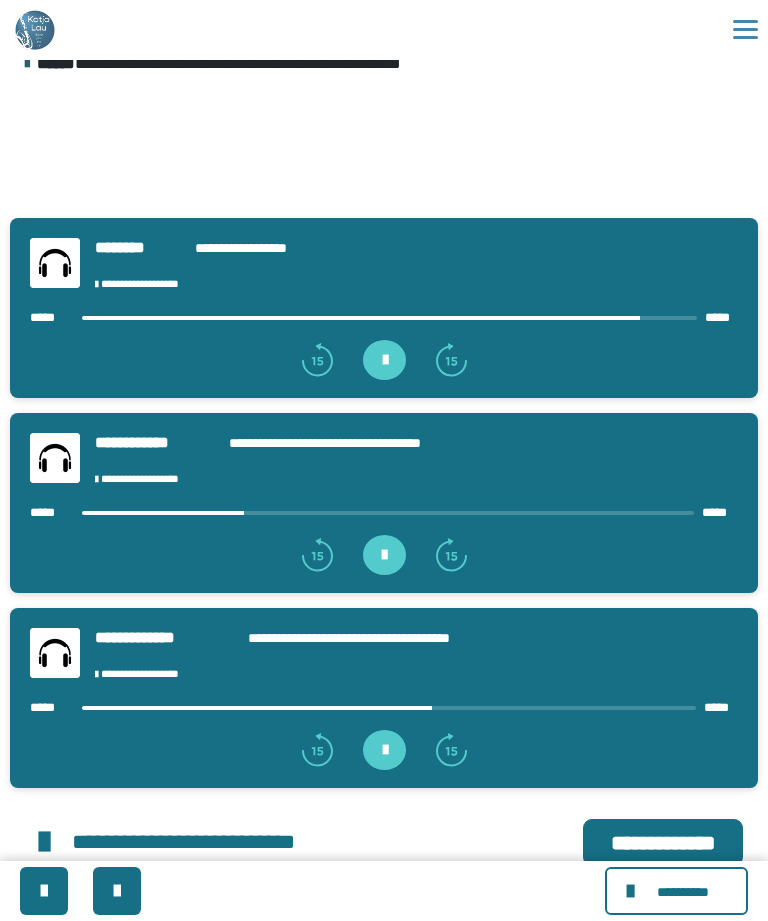 click at bounding box center [384, 555] 